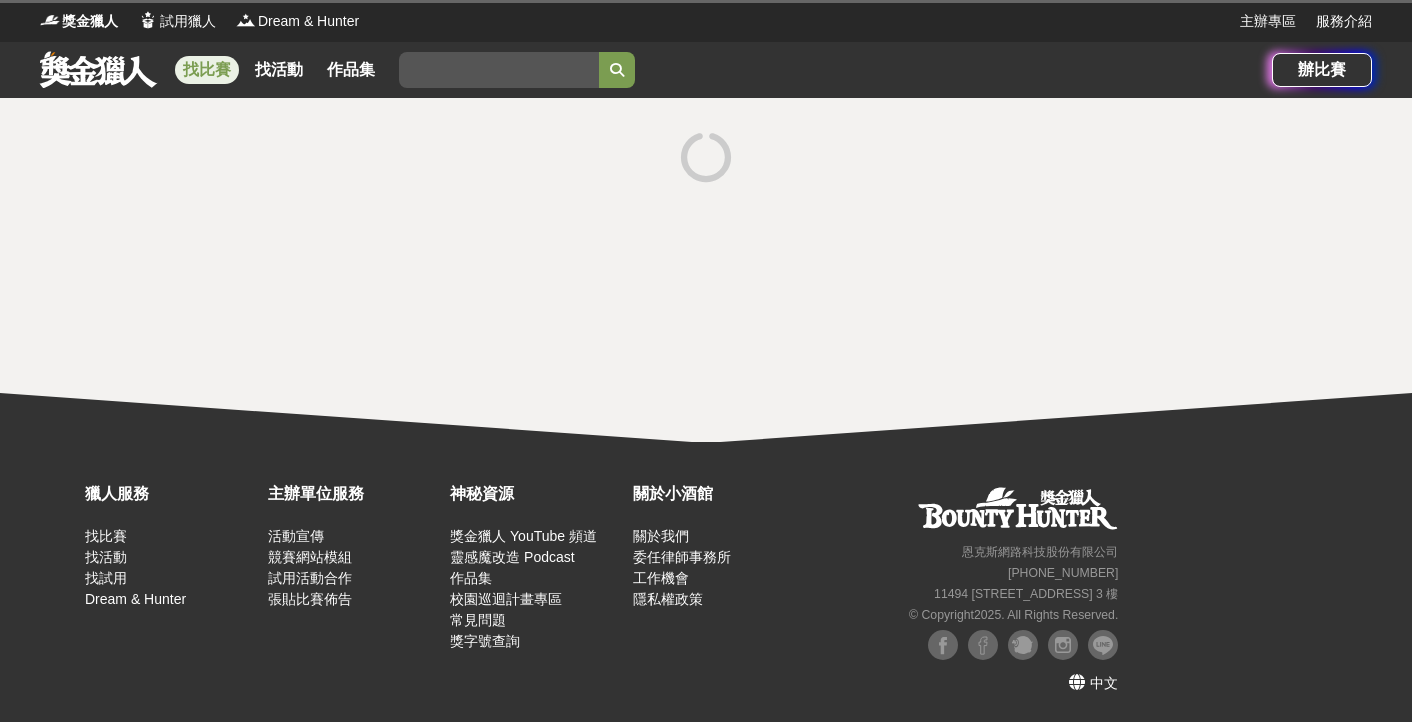 scroll, scrollTop: 0, scrollLeft: 0, axis: both 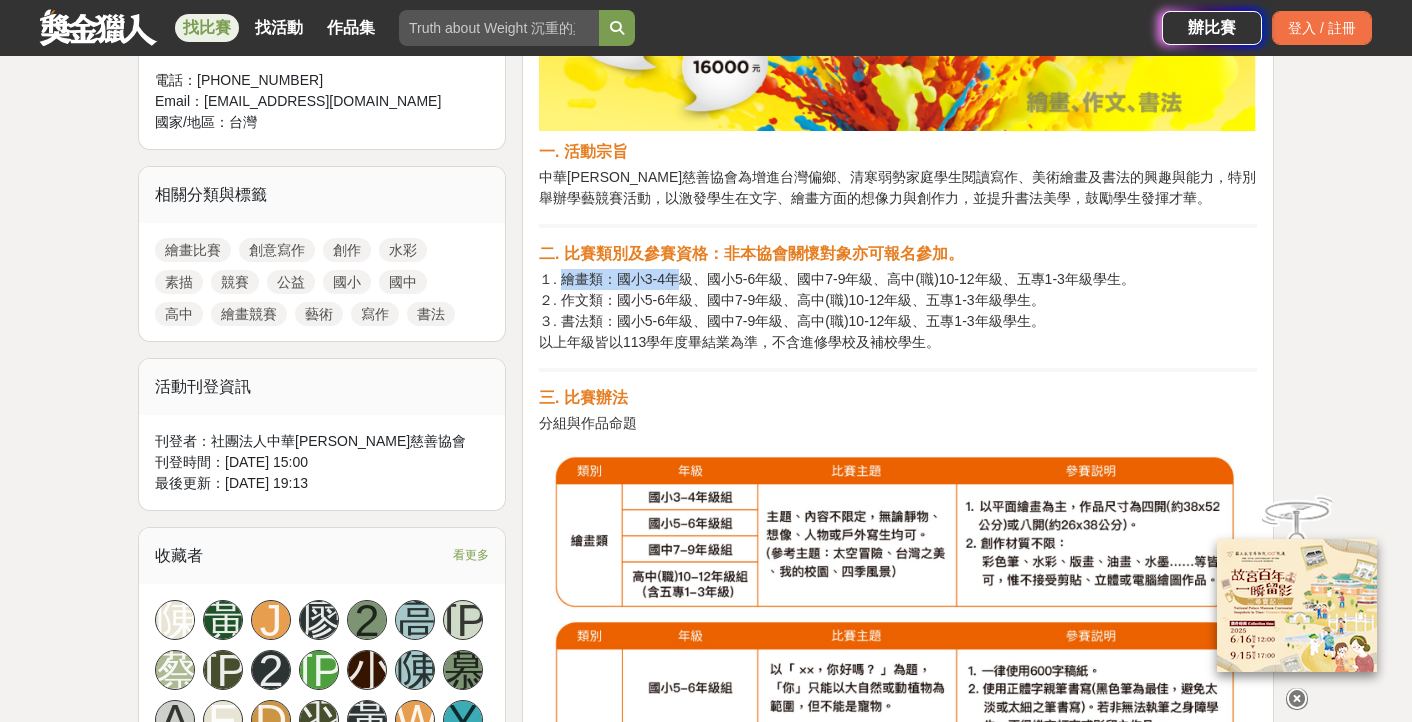 drag, startPoint x: 563, startPoint y: 280, endPoint x: 673, endPoint y: 269, distance: 110.54863 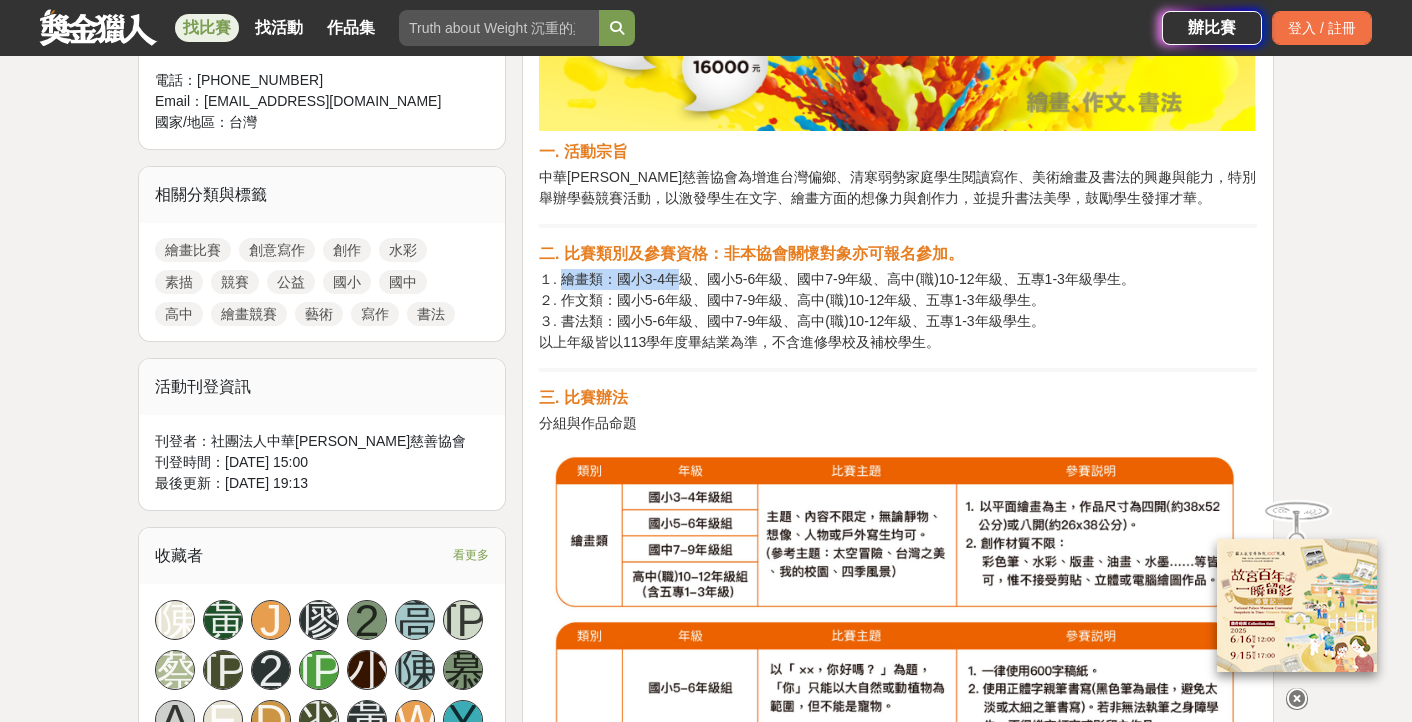 click on "１. 繪畫類：國小3-4年級、國小5-6年級、國中7-9年級、高中(職)10-12年級、五專1-3年級學生。 ２. 作文類：國小5-6年級、國中7-9年級、高中(職)10-12年級、五專1-3年級學生。 ３. 書法類：國小5-6年級、國中7-9年級、高中(職)10-12年級、五專1-3年級學生。 以上年級皆以113學年度畢結業為準，不含進修學校及補校學生。" at bounding box center (898, 311) 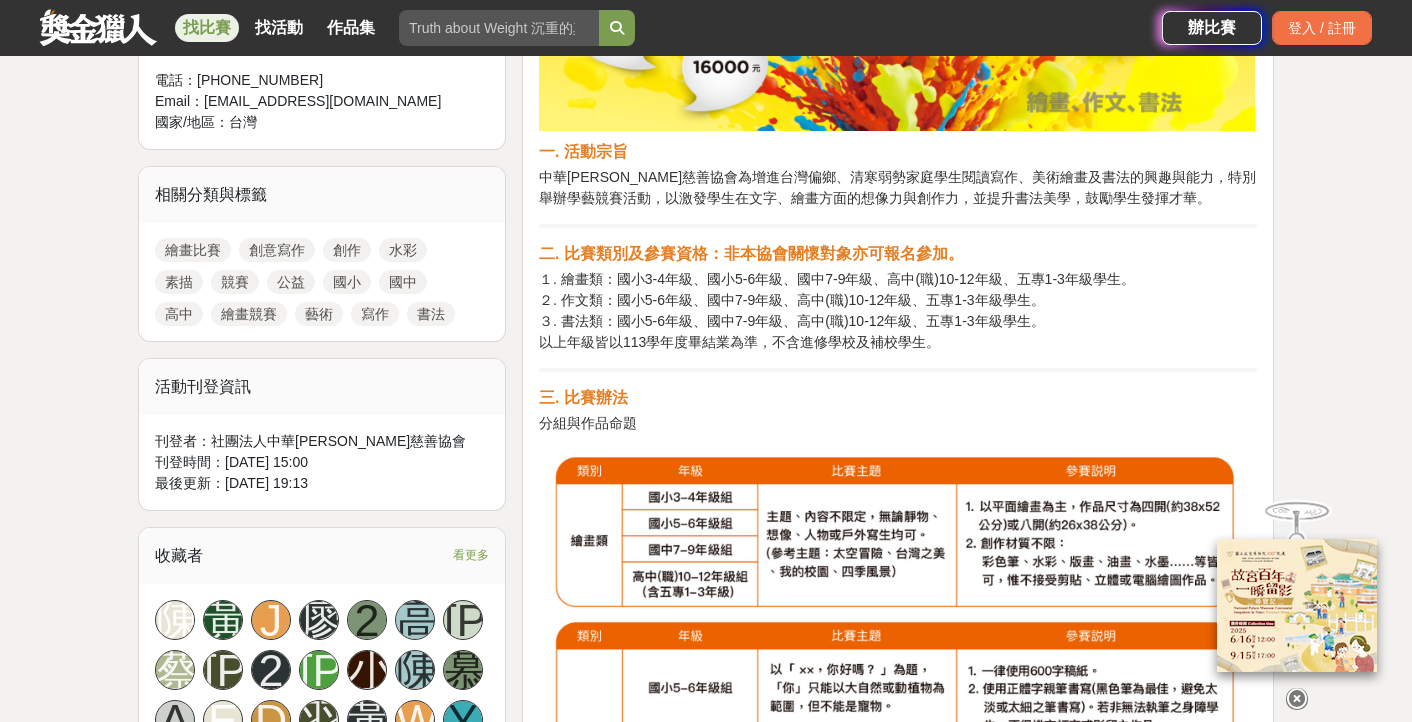 drag, startPoint x: 673, startPoint y: 269, endPoint x: 794, endPoint y: 279, distance: 121.41252 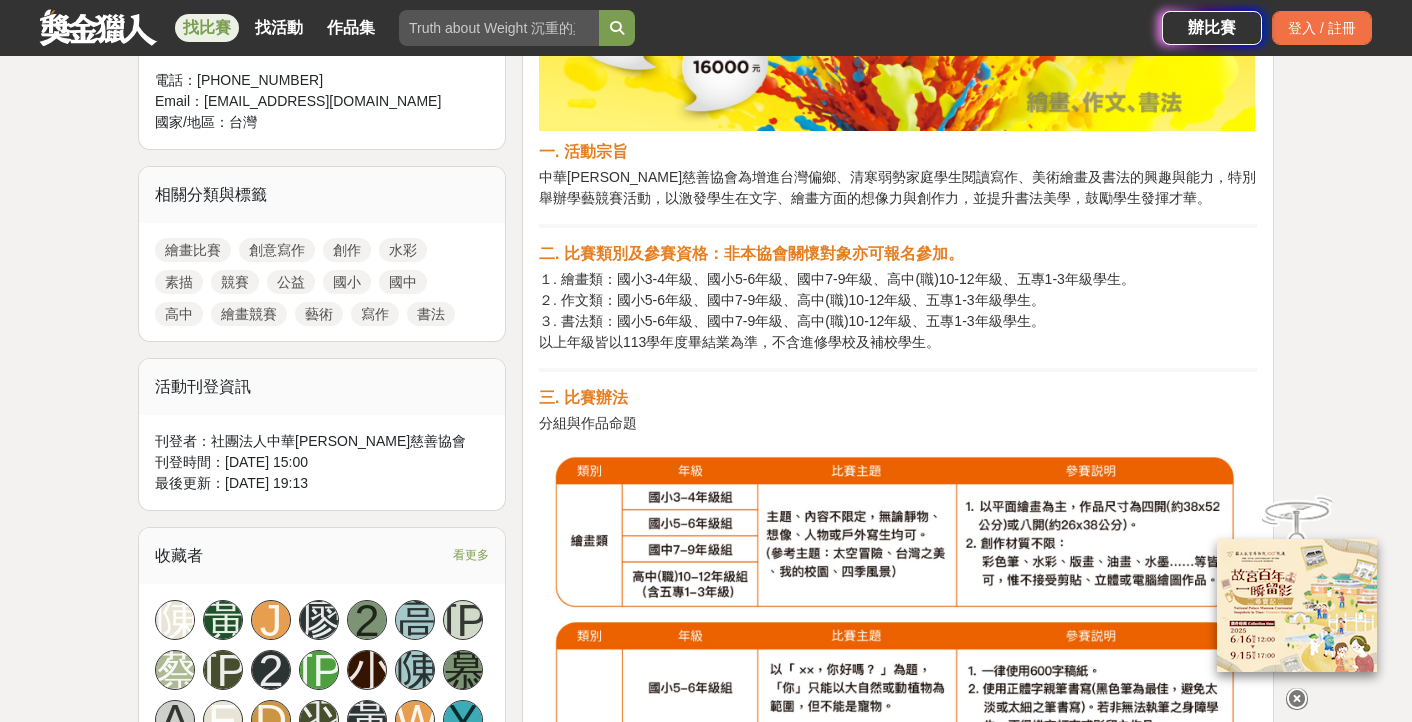click on "１. 繪畫類：國小3-4年級、國小5-6年級、國中7-9年級、高中(職)10-12年級、五專1-3年級學生。 ２. 作文類：國小5-6年級、國中7-9年級、高中(職)10-12年級、五專1-3年級學生。 ３. 書法類：國小5-6年級、國中7-9年級、高中(職)10-12年級、五專1-3年級學生。 以上年級皆以113學年度畢結業為準，不含進修學校及補校學生。" at bounding box center [898, 311] 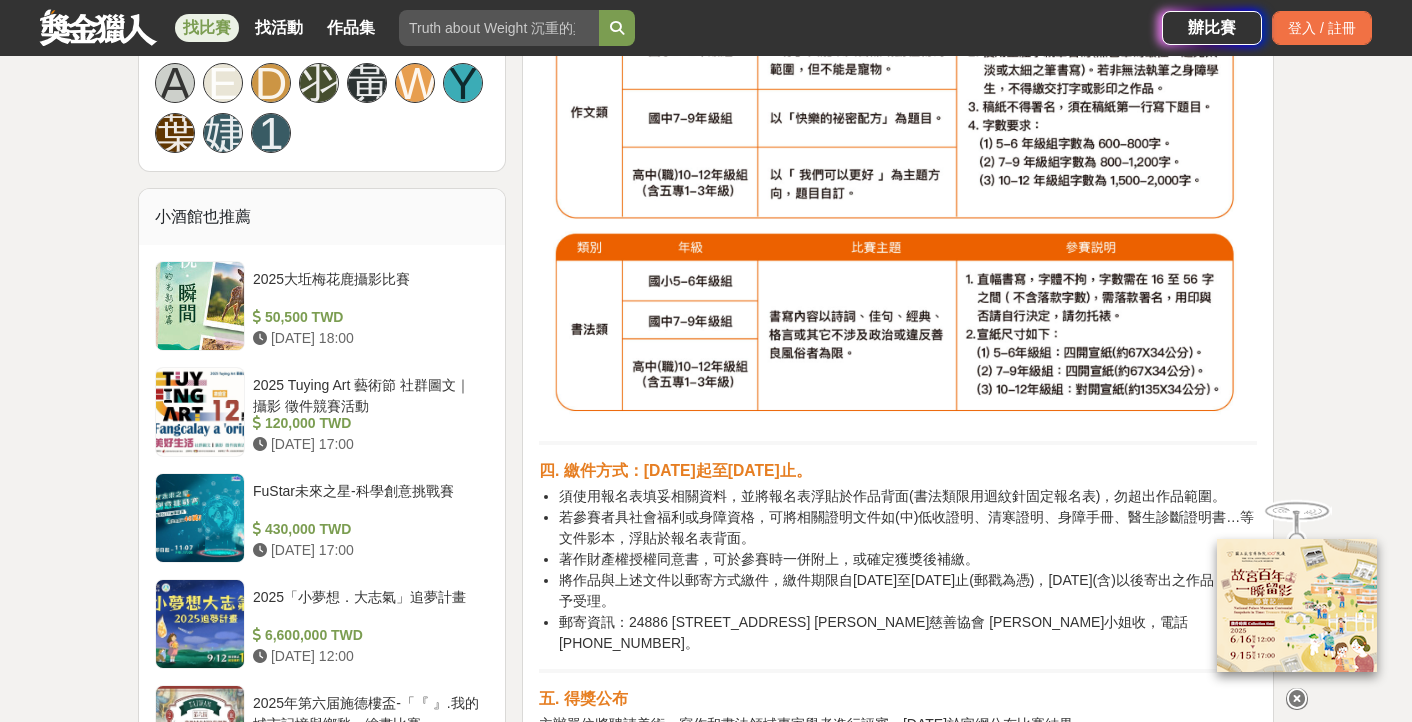 scroll, scrollTop: 1500, scrollLeft: 0, axis: vertical 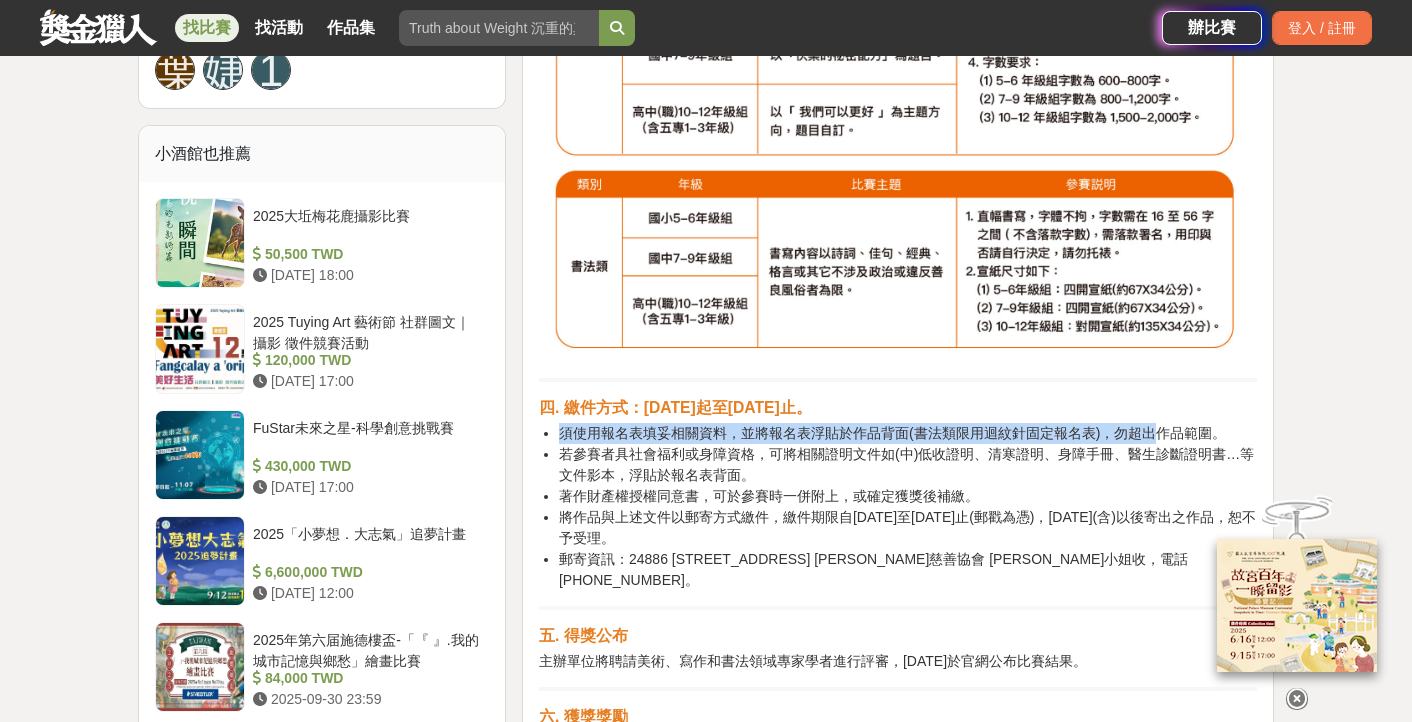 drag, startPoint x: 561, startPoint y: 435, endPoint x: 1161, endPoint y: 421, distance: 600.1633 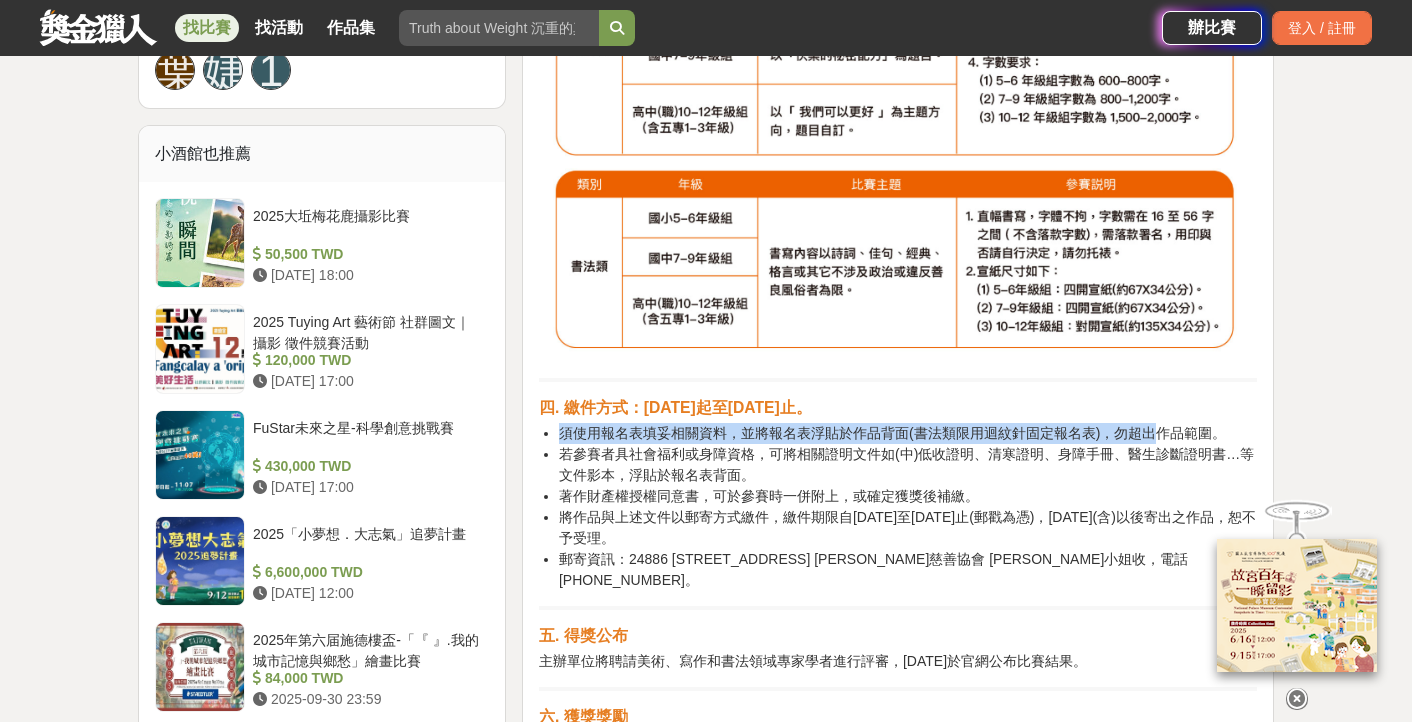 click on "一. 活動宗旨 中華[PERSON_NAME]慈善協會為增進台灣偏鄉、清寒弱勢家庭學生閱讀寫作、美術繪畫及書法的興趣與能力，特別舉辦學藝競賽活動，以激發學生在文字、繪畫方面的想像力與創作力，並提升書法美學，鼓勵學生發揮才華。 二. 比賽類別及參賽資格：非本協會關懷對象亦可報名參加。 １. 繪畫類：國小3-4年級、國小5-6年級、國中7-9年級、高中(職)10-12年級、五專1-3年級學生。 ２. 作文類：國小5-6年級、國中7-9年級、高中(職)10-12年級、五專1-3年級學生。 ３. 書法類：國小5-6年級、國中7-9年級、高中(職)10-12年級、五專1-3年級學生。 以上年級皆以113學年度畢結業為準，不含進修學校及補校學生。 三. 比賽辦法 分組與作品命題 四. 繳件方式：[DATE]起至[DATE]止。 著作財產權授權同意書，可於參賽時一併附上，或確定獲獎後補繳。 五. 得獎公布 六. 獲獎獎勵" at bounding box center (898, 330) 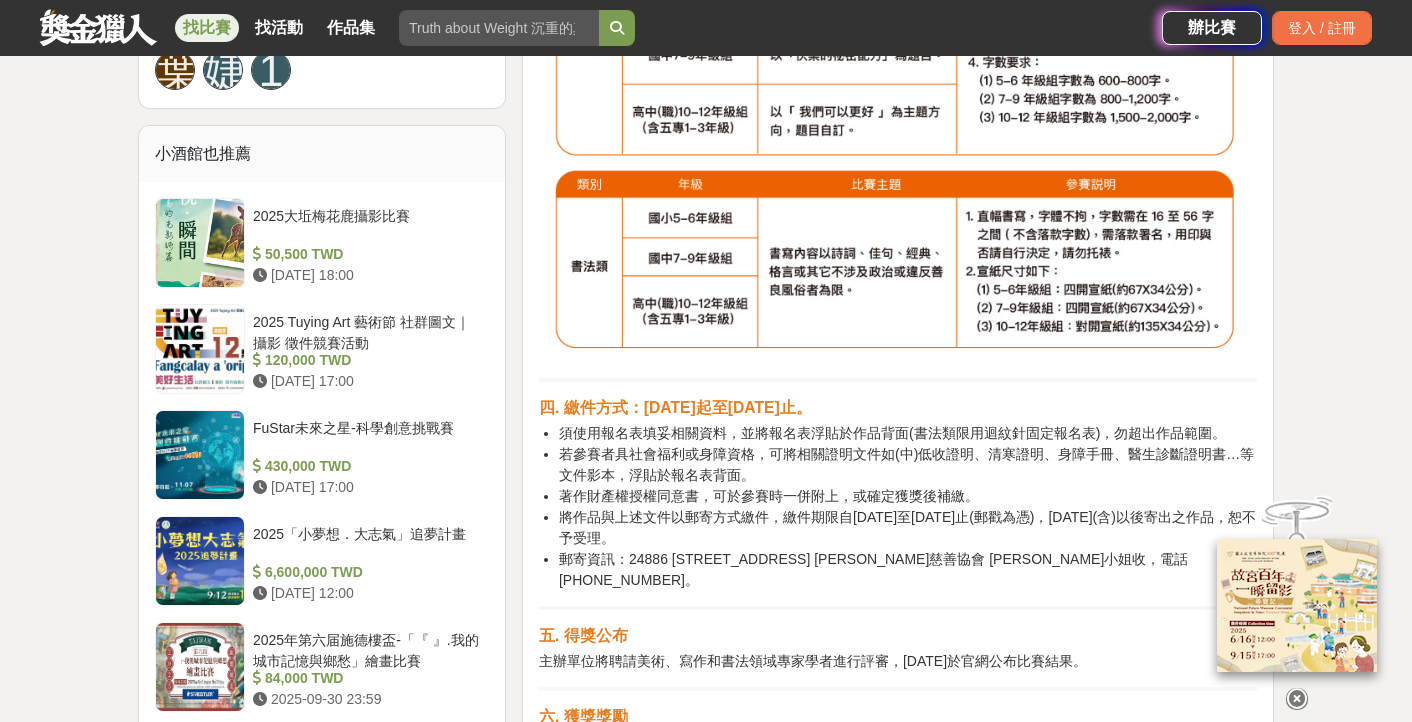 click on "若參賽者具社會福利或身障資格，可將相關證明文件如(中)低收證明、清寒證明、身障手冊、醫生診斷證明書…等文件影本，浮貼於報名表背面。" at bounding box center (908, 465) 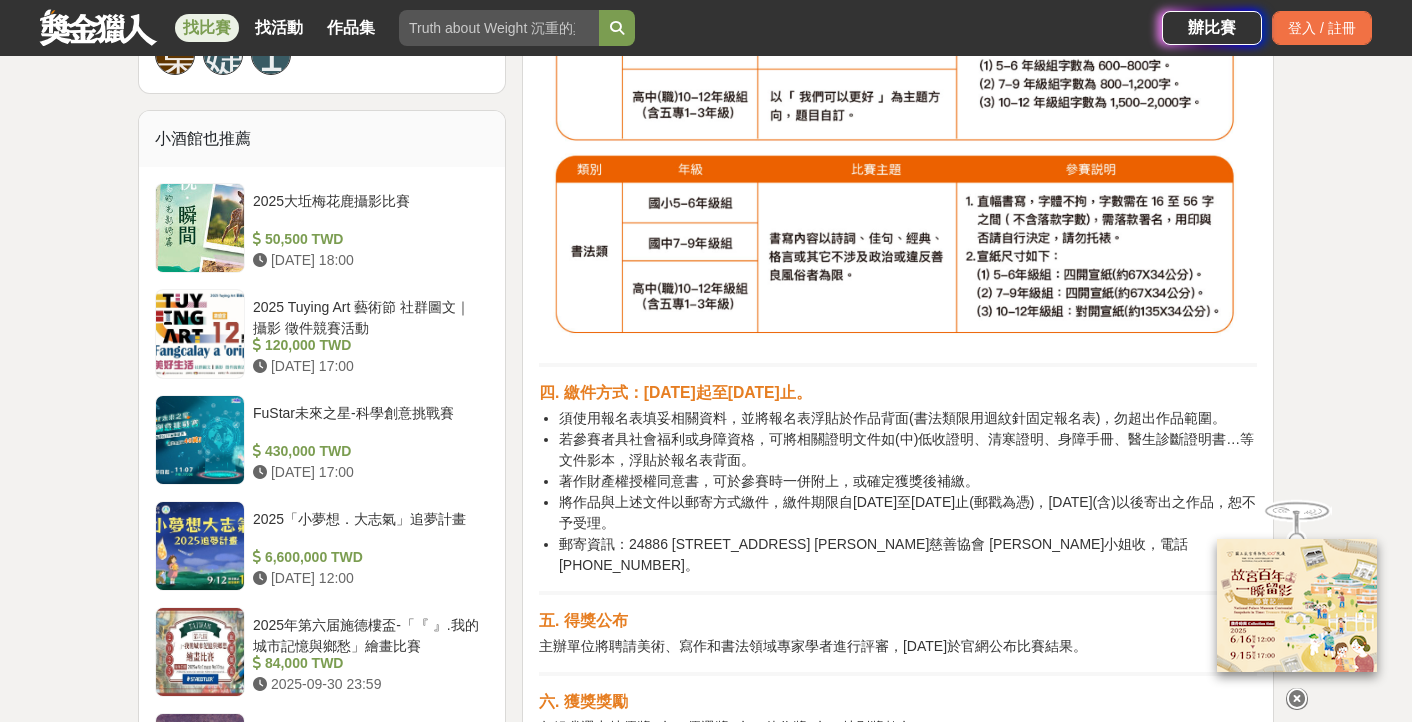scroll, scrollTop: 1600, scrollLeft: 0, axis: vertical 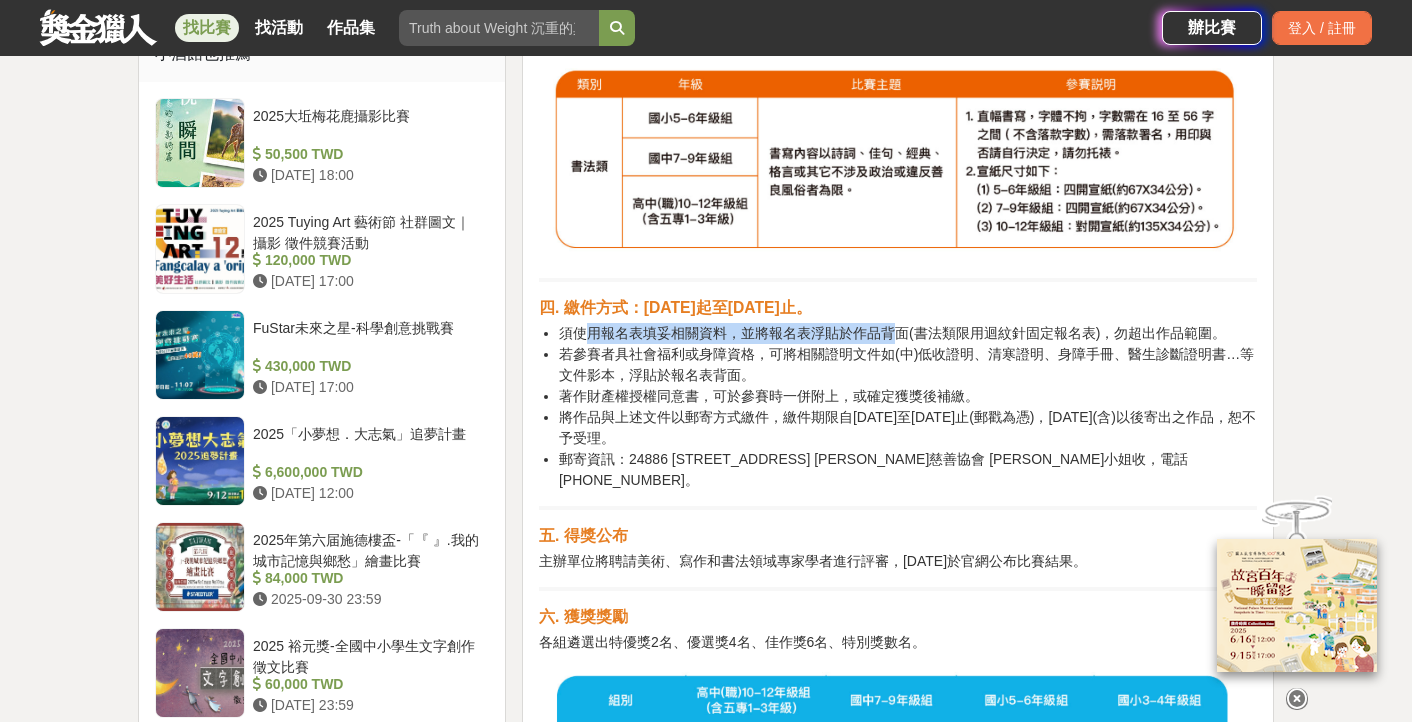 drag, startPoint x: 595, startPoint y: 335, endPoint x: 901, endPoint y: 332, distance: 306.0147 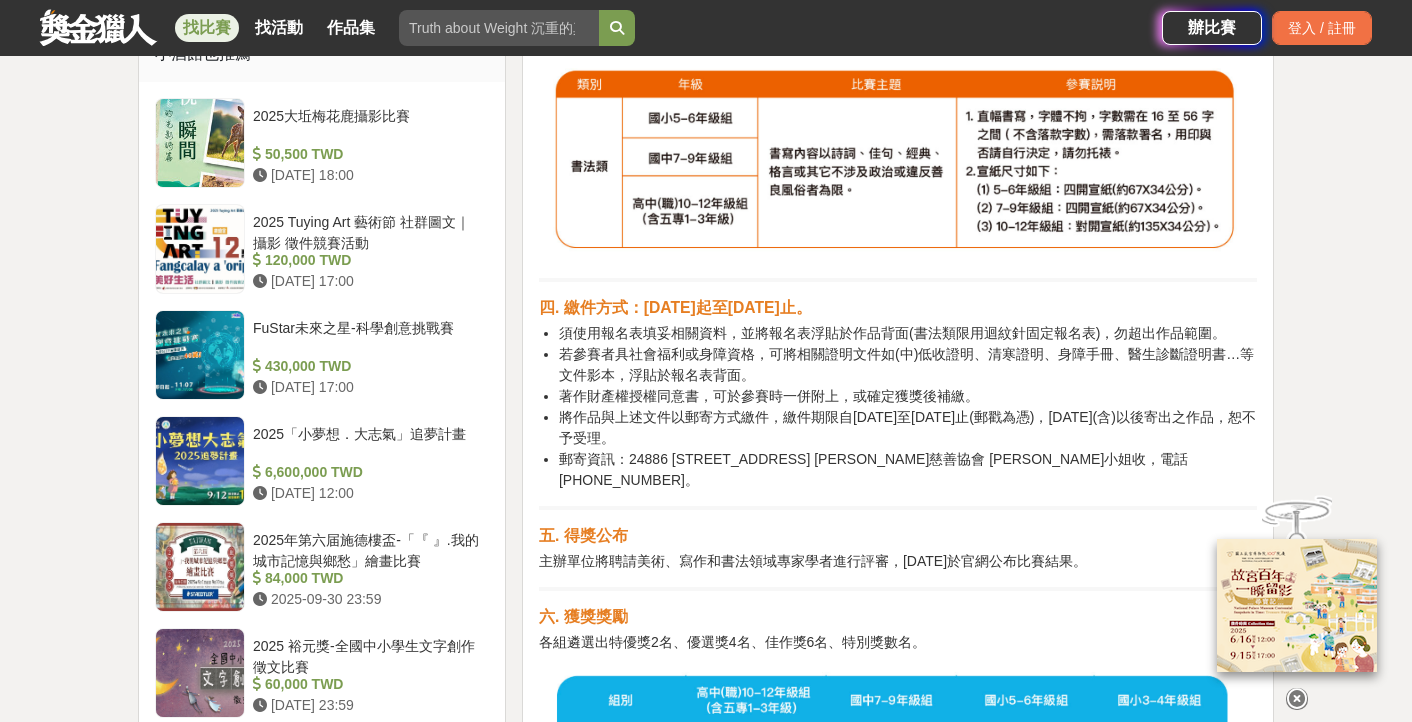 click on "若參賽者具社會福利或身障資格，可將相關證明文件如(中)低收證明、清寒證明、身障手冊、醫生診斷證明書…等文件影本，浮貼於報名表背面。" at bounding box center [908, 365] 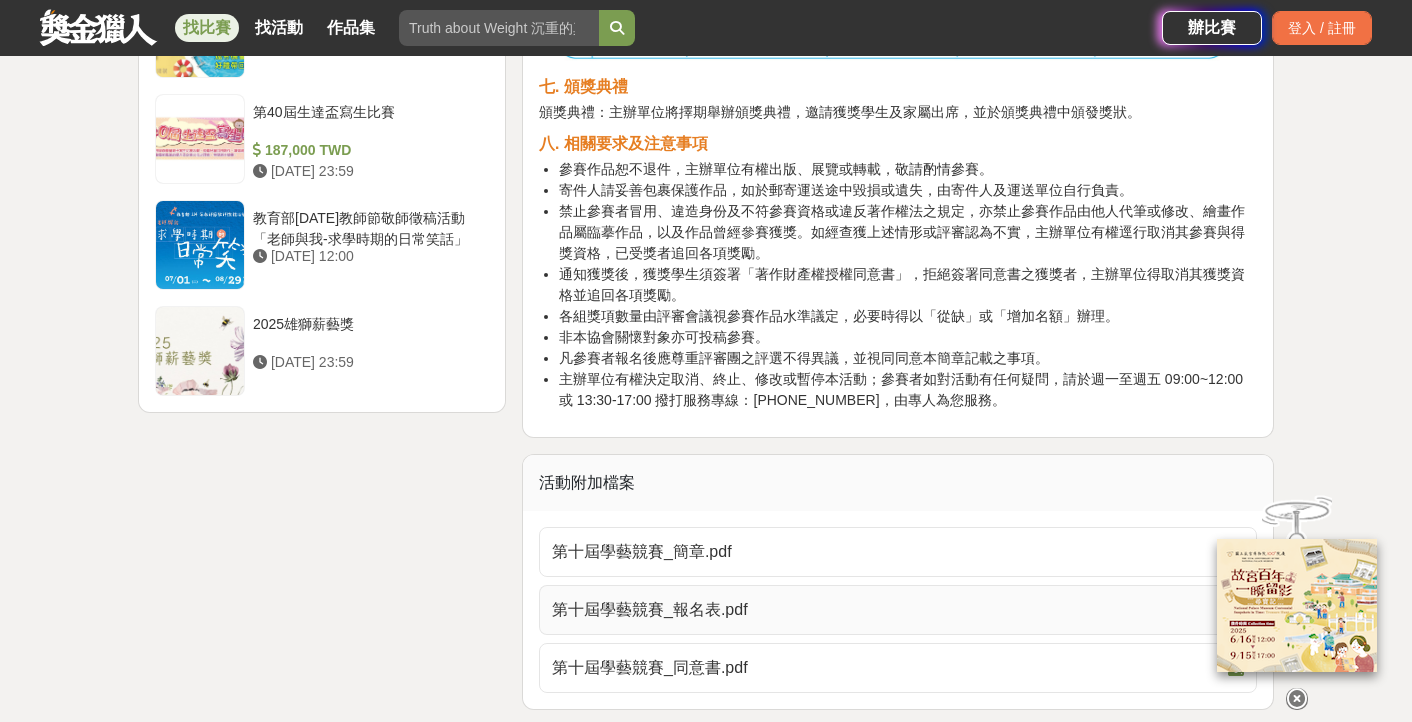 scroll, scrollTop: 2600, scrollLeft: 0, axis: vertical 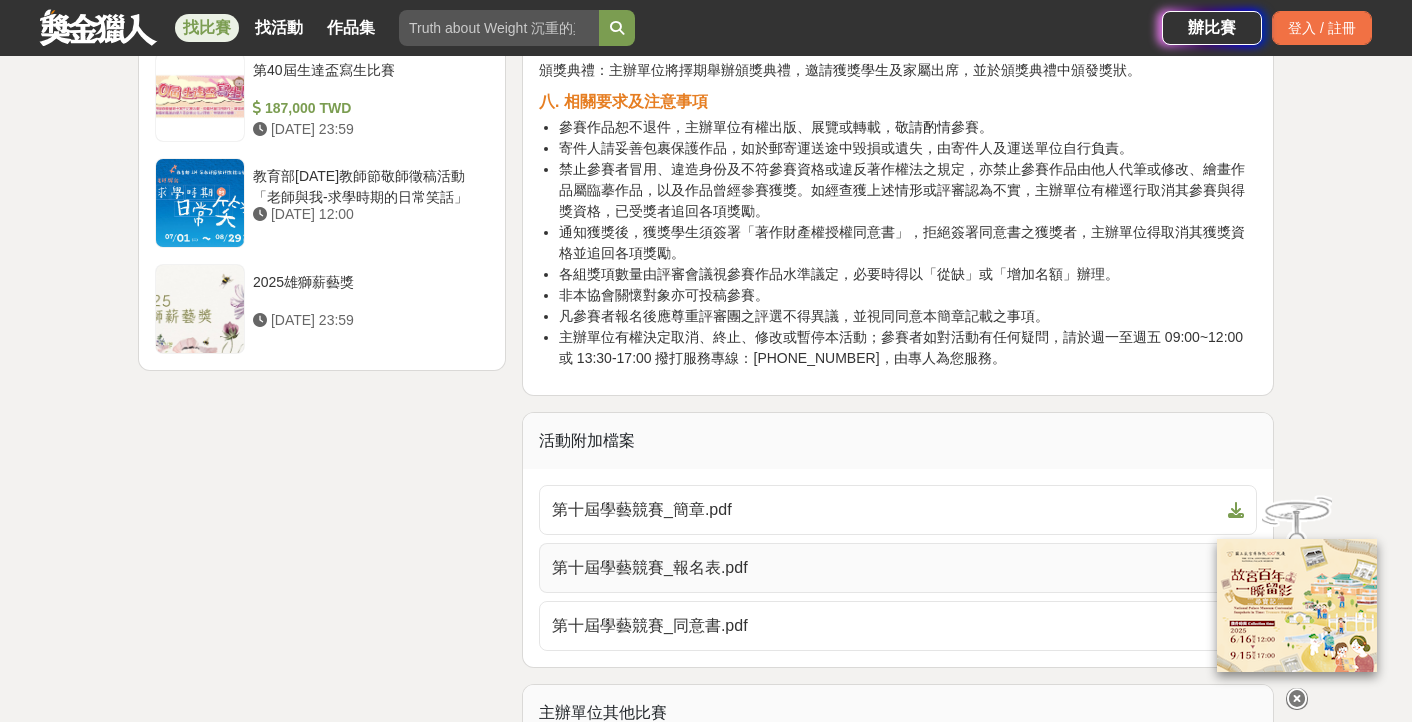 click on "第十屆學藝競賽_報名表.pdf" at bounding box center [886, 568] 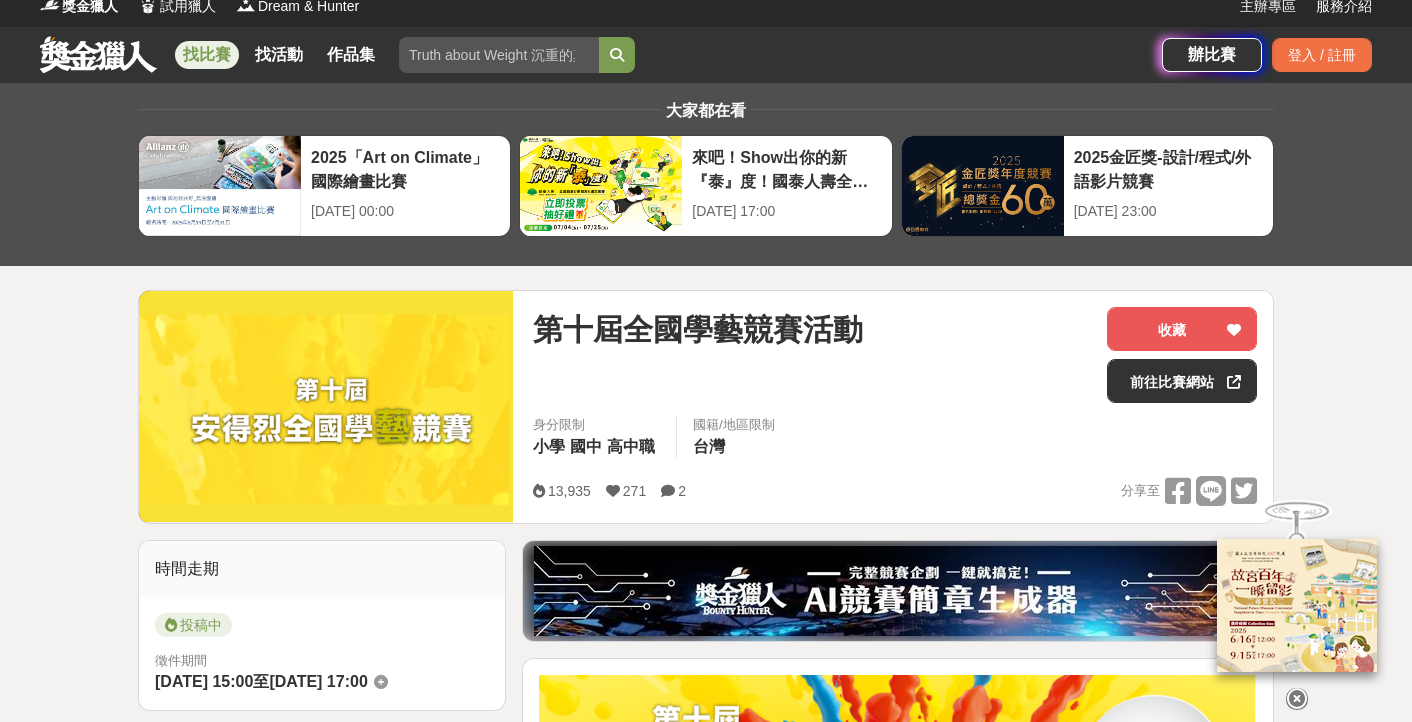 scroll, scrollTop: 0, scrollLeft: 0, axis: both 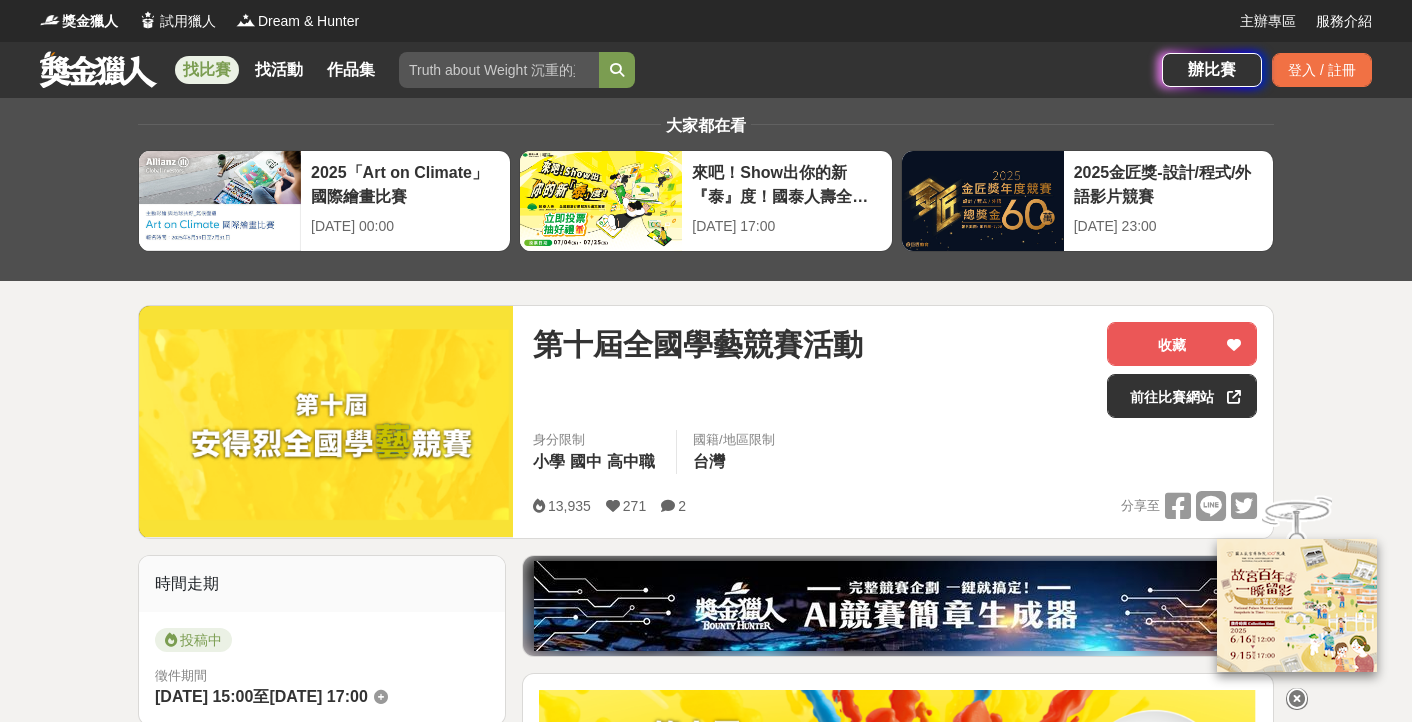 click at bounding box center (499, 70) 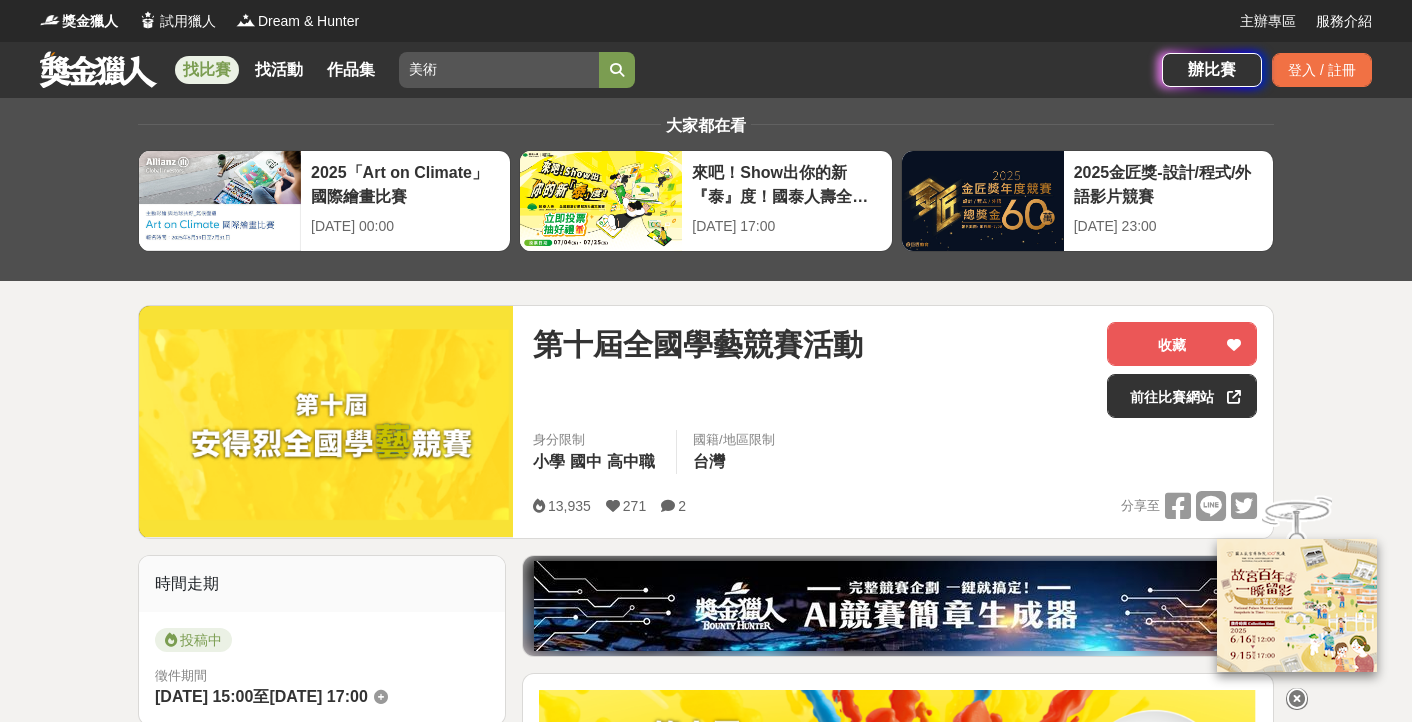 type on "美術" 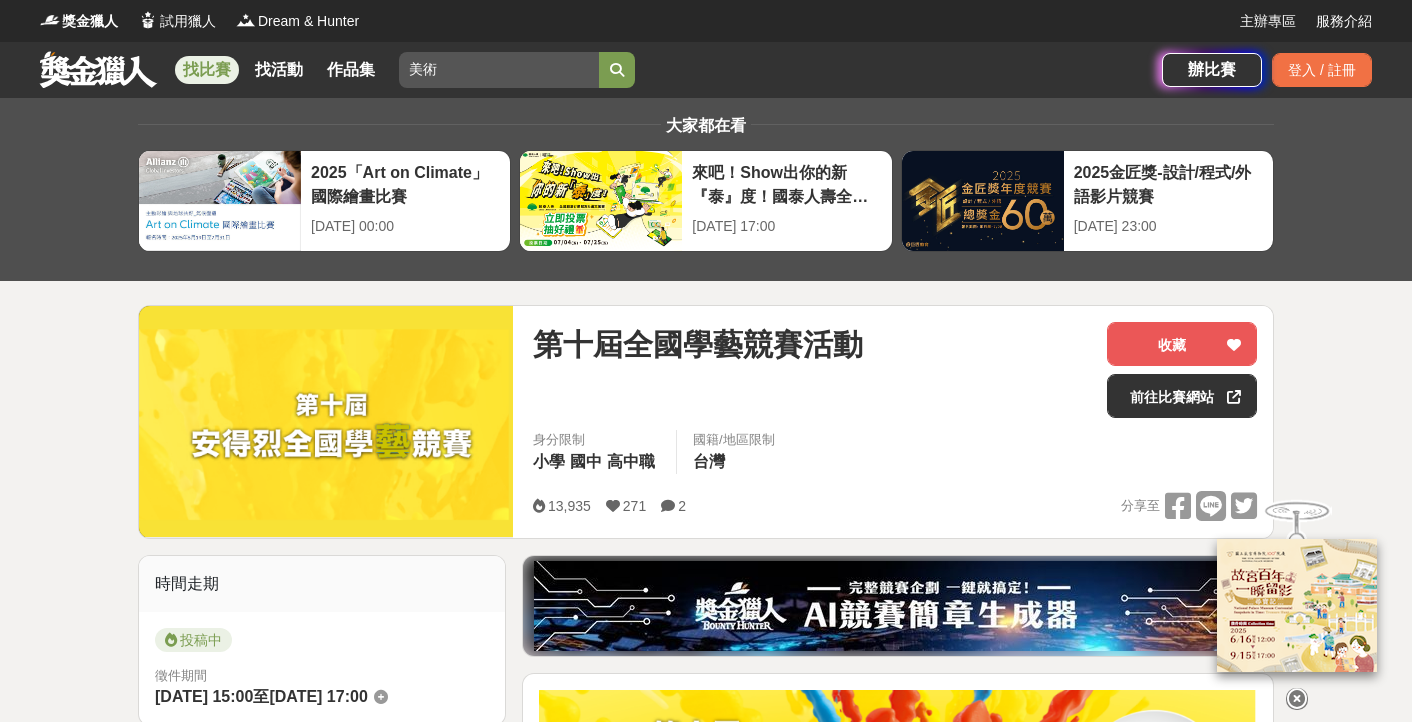 click at bounding box center [617, 70] 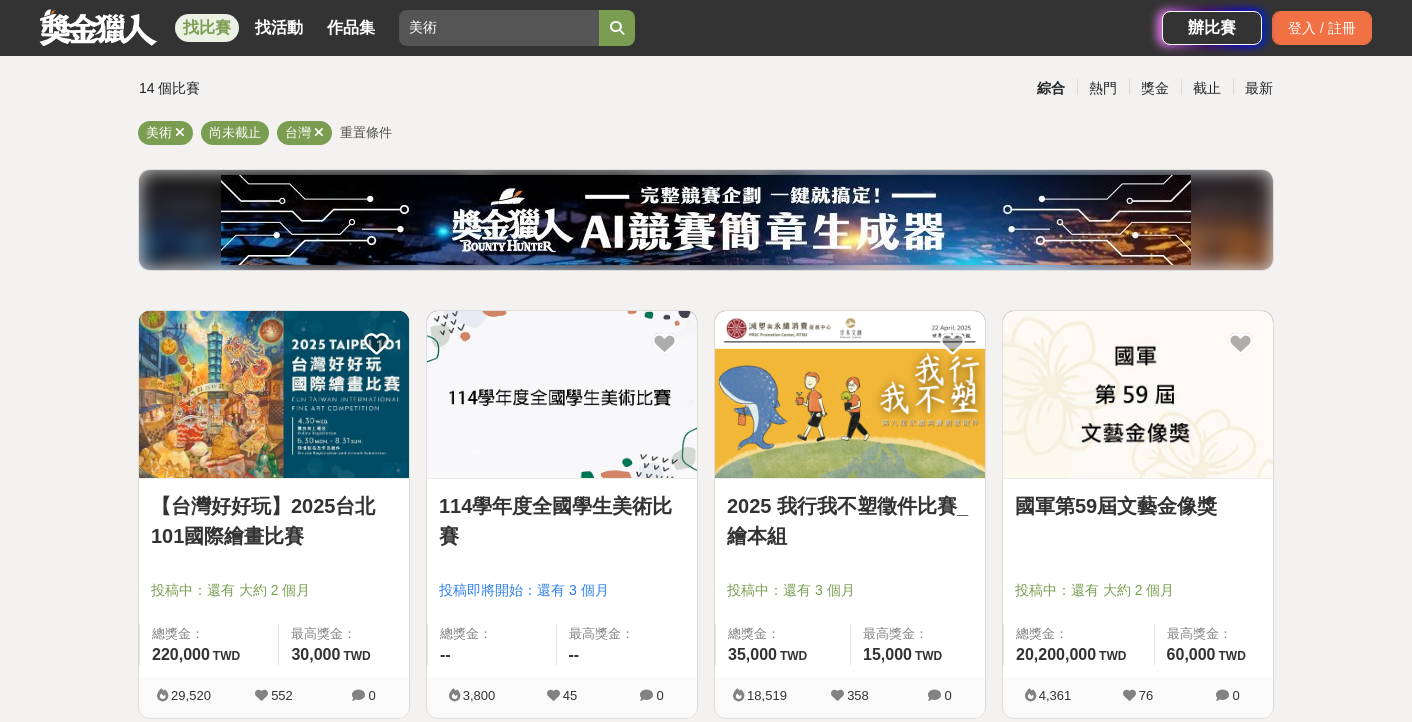 scroll, scrollTop: 200, scrollLeft: 0, axis: vertical 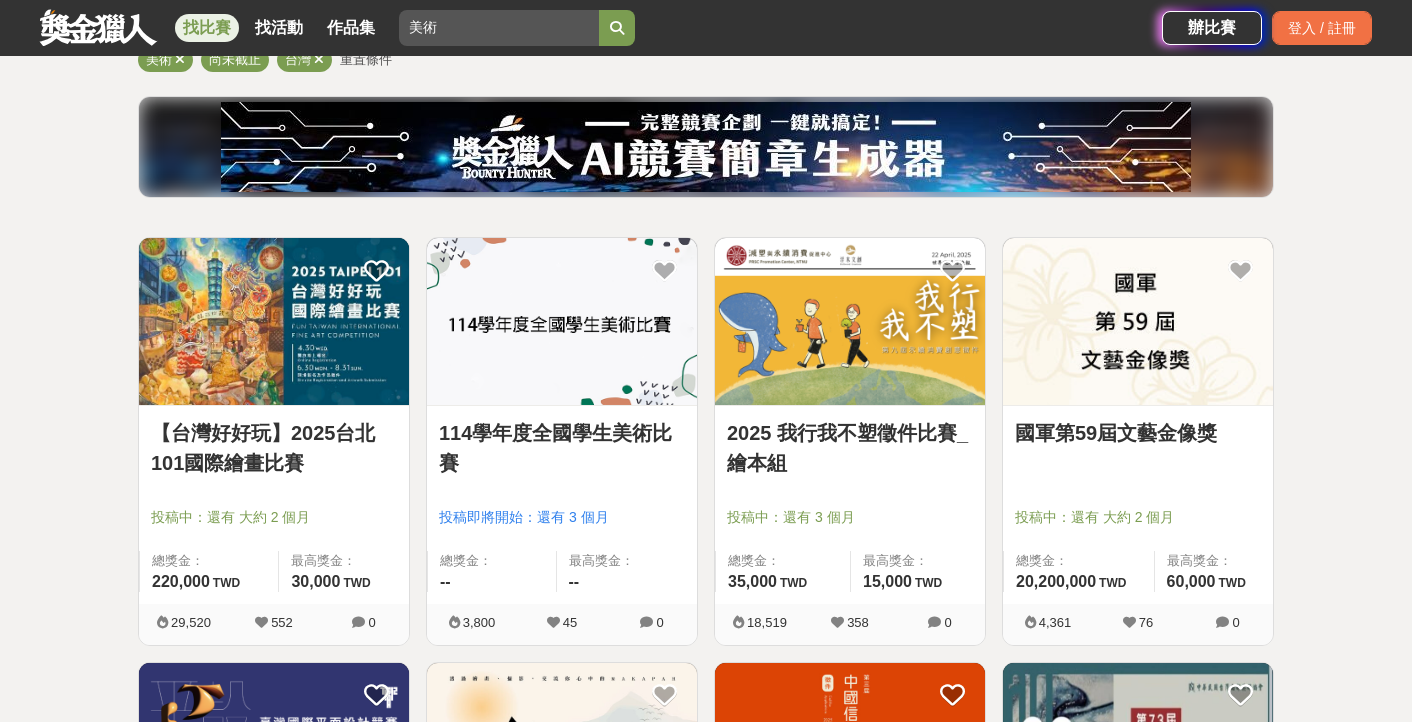 click on "114學年度全國學生美術比賽" at bounding box center (562, 448) 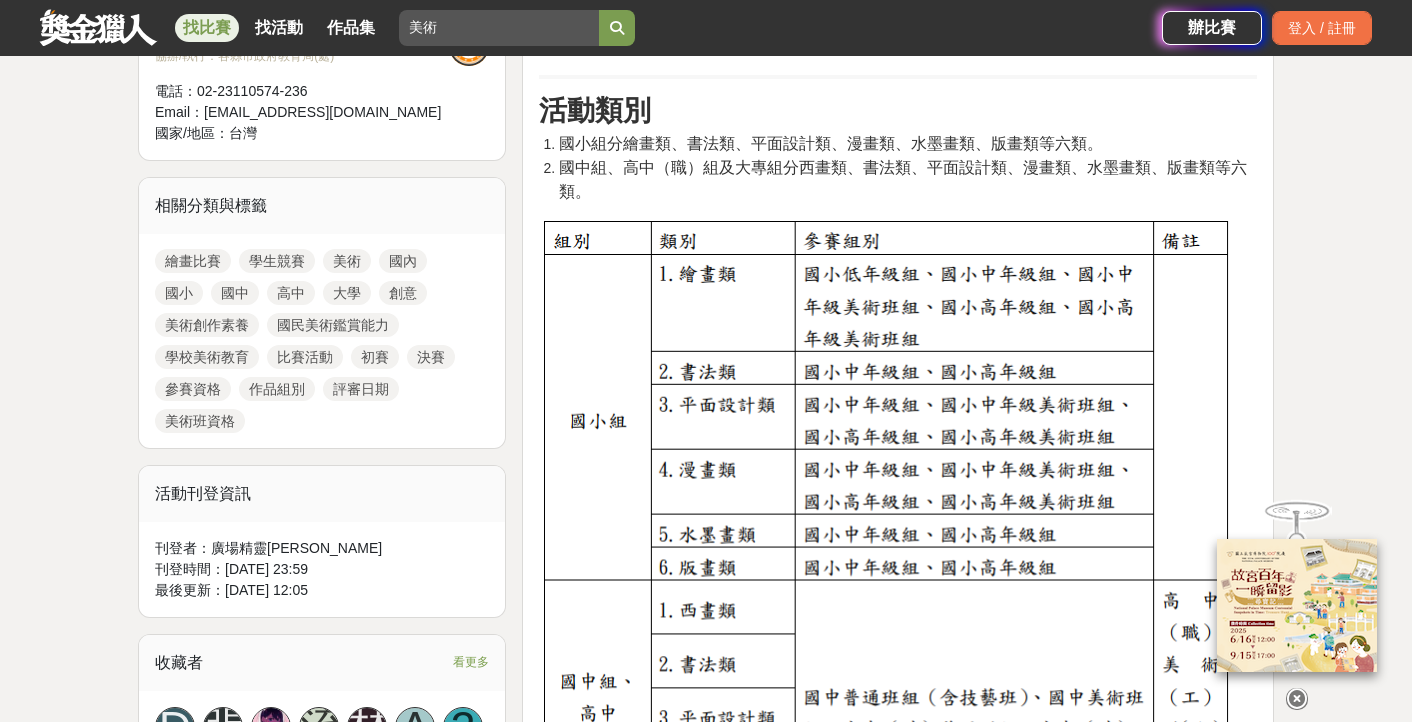 scroll, scrollTop: 1000, scrollLeft: 0, axis: vertical 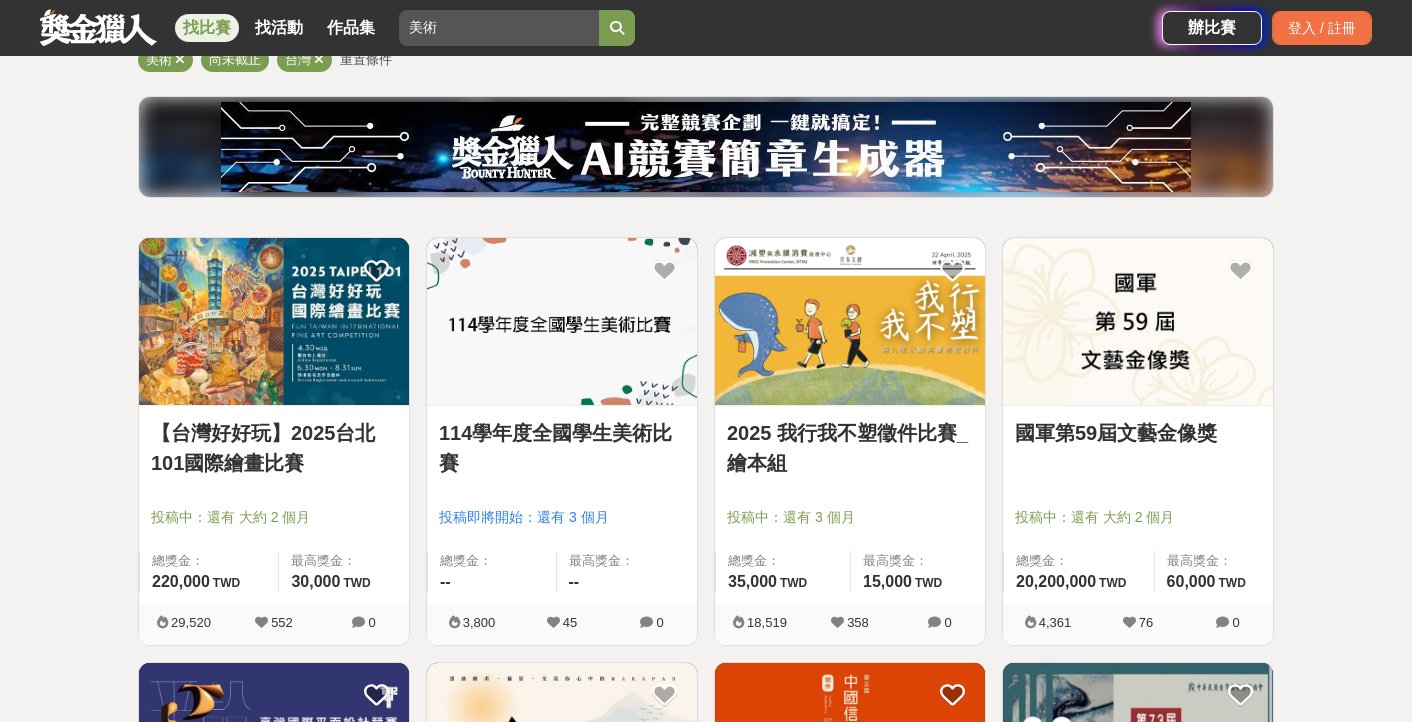 click on "國軍第59屆文藝金像獎" at bounding box center [1138, 433] 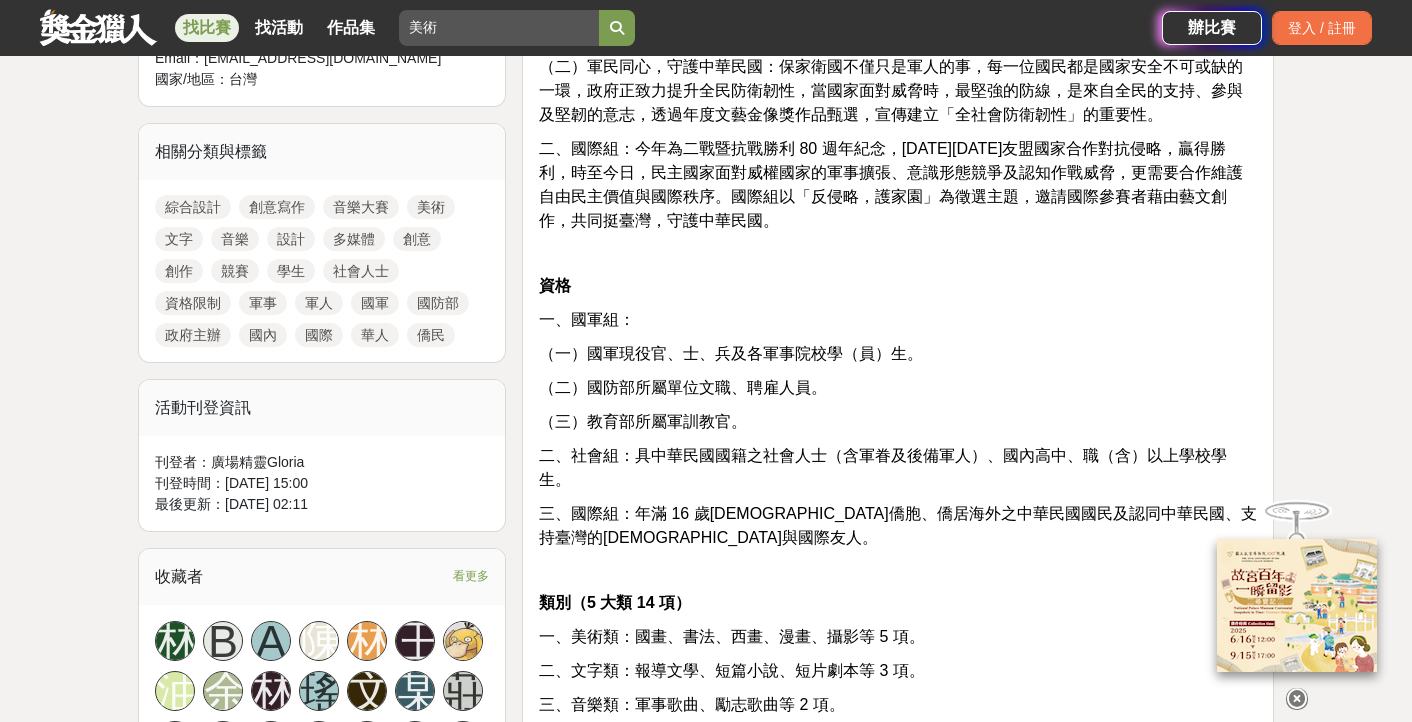 scroll, scrollTop: 900, scrollLeft: 0, axis: vertical 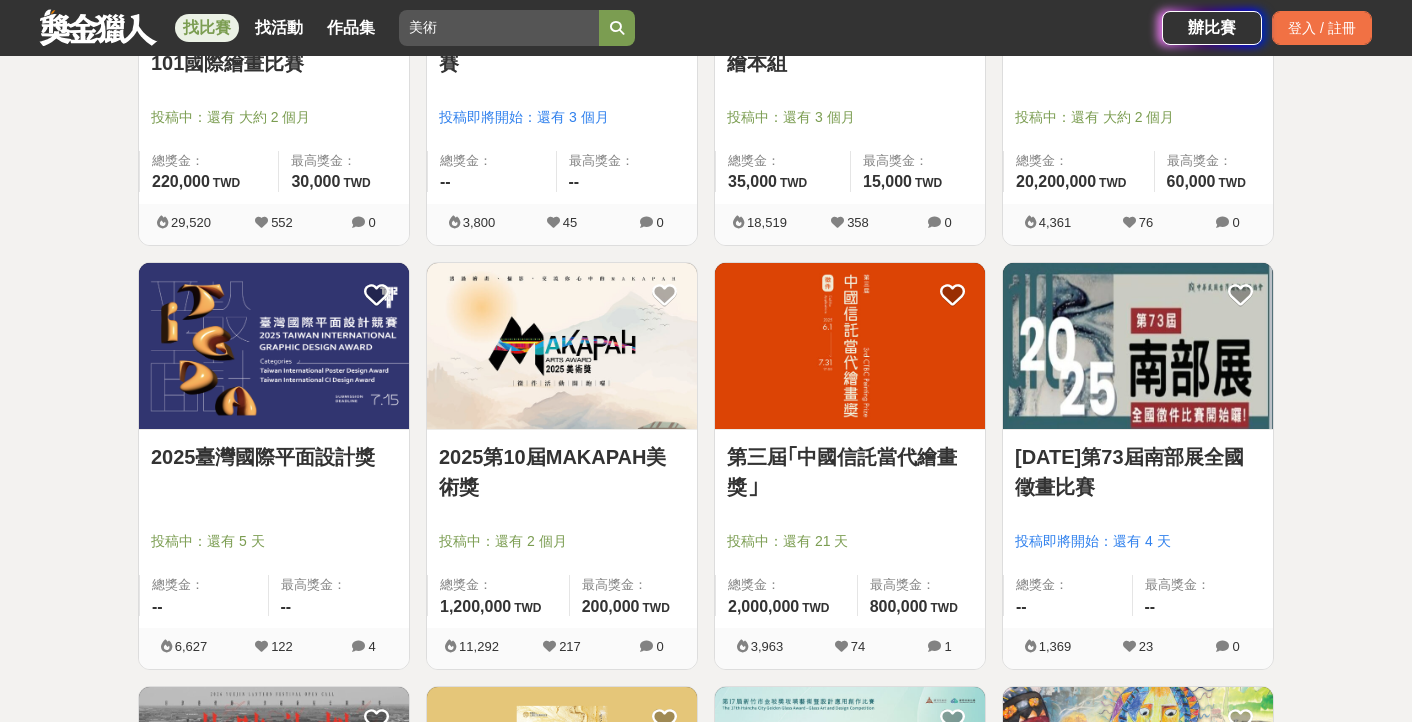 click on "2025第10屆MAKAPAH美術獎" at bounding box center (562, 472) 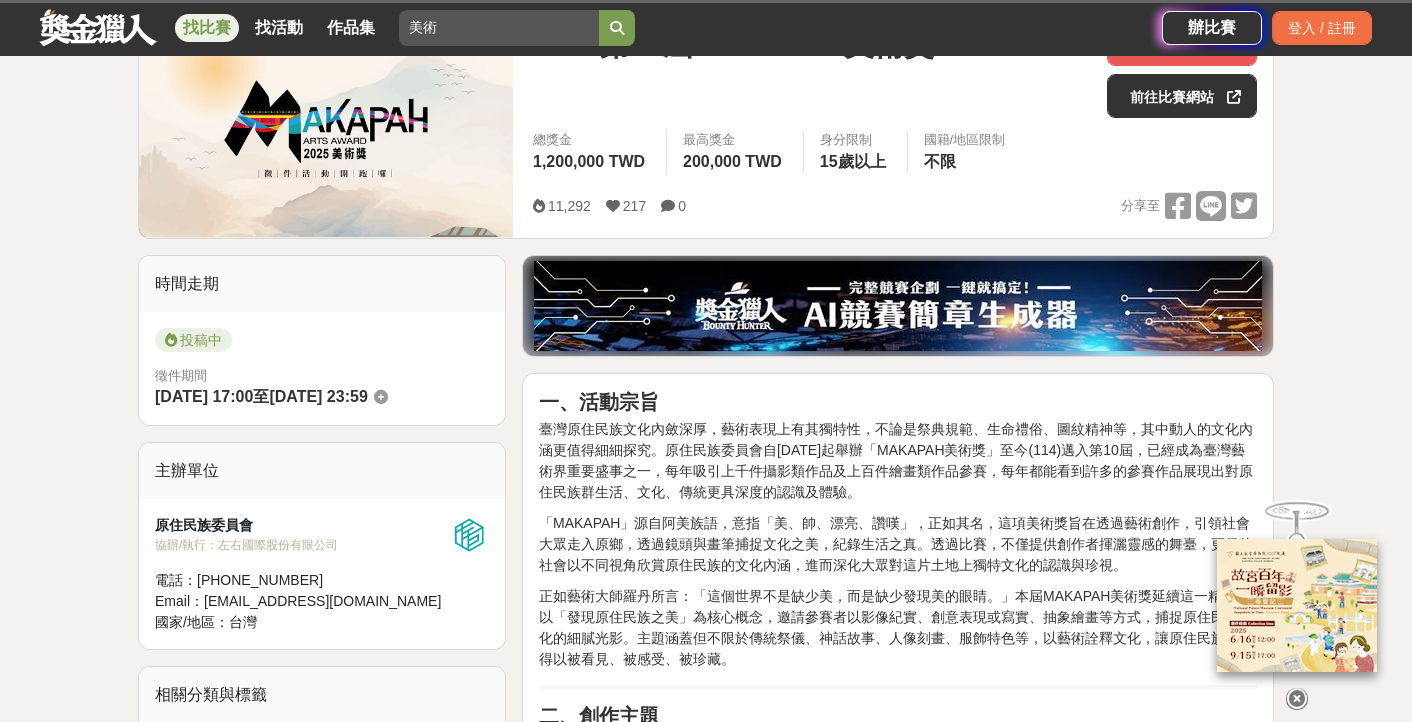scroll, scrollTop: 600, scrollLeft: 0, axis: vertical 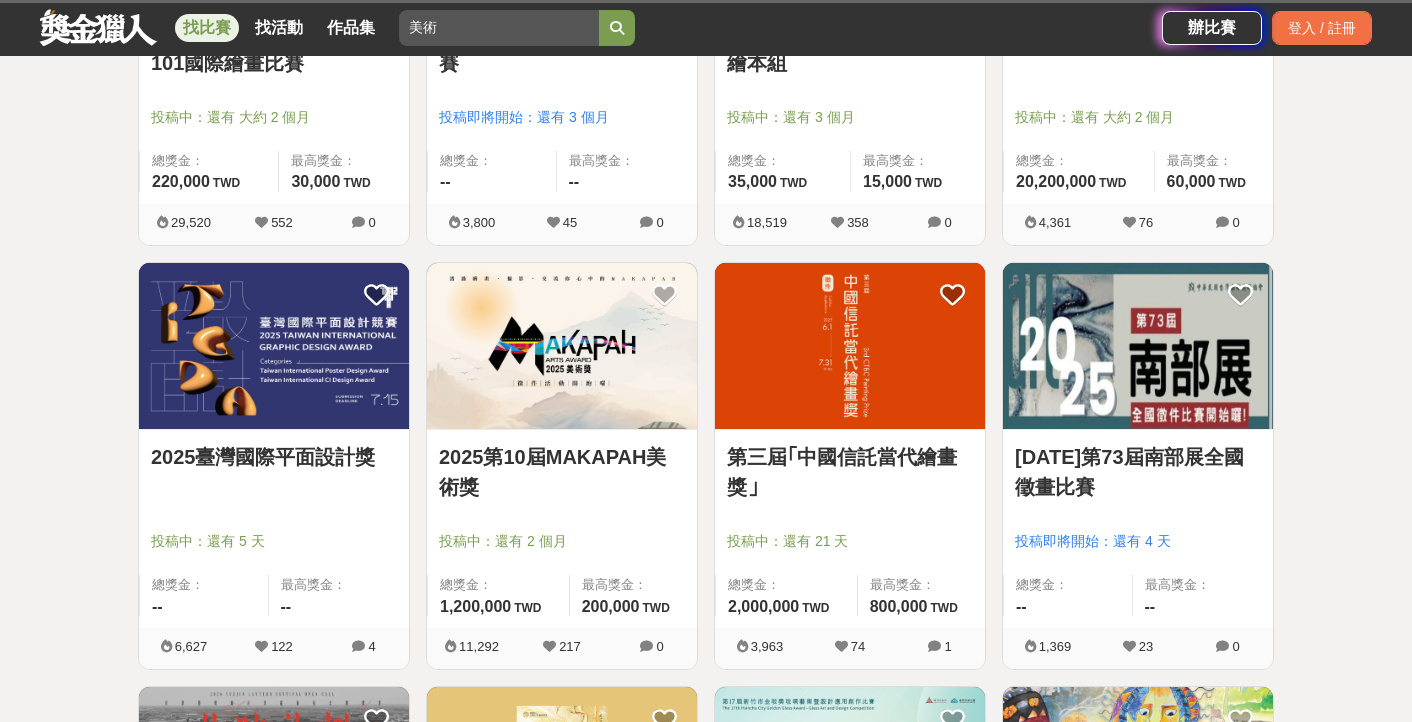 click on "第三屆｢中國信託當代繪畫獎｣" at bounding box center (850, 472) 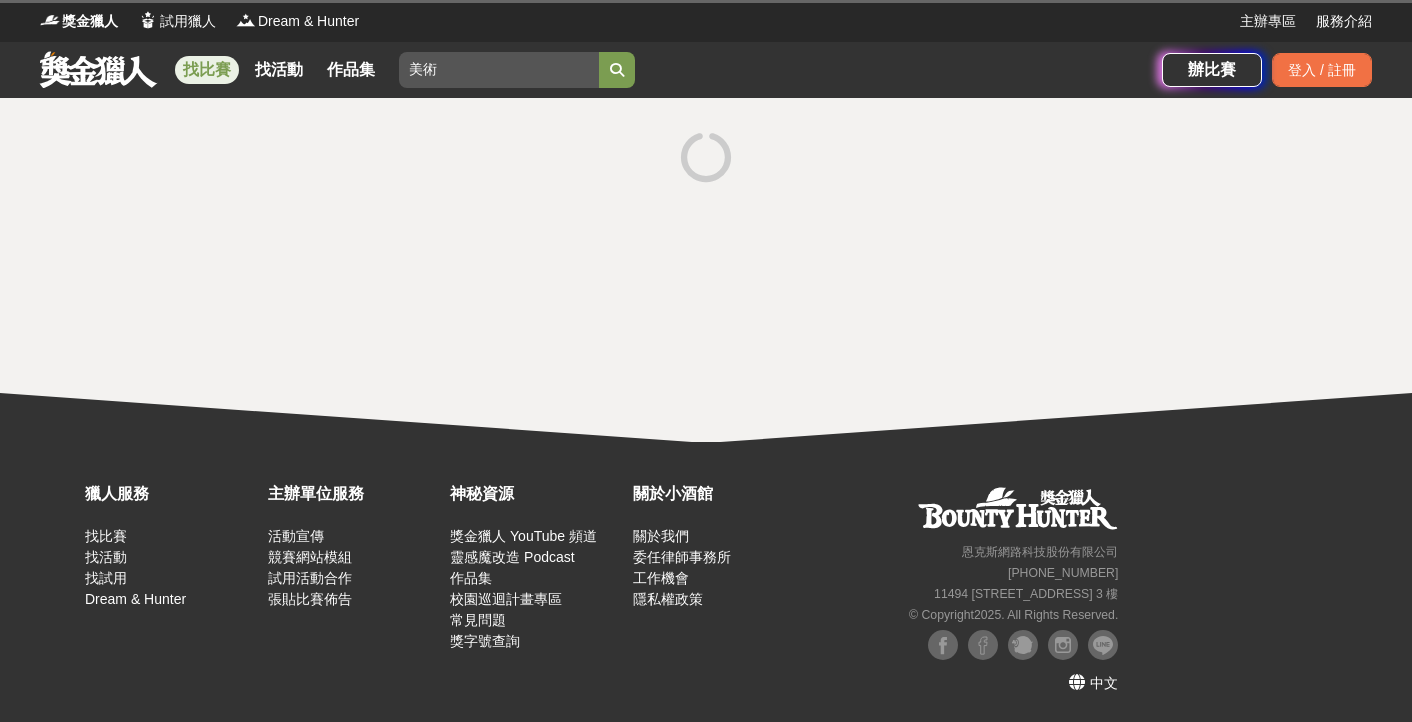 scroll, scrollTop: 0, scrollLeft: 0, axis: both 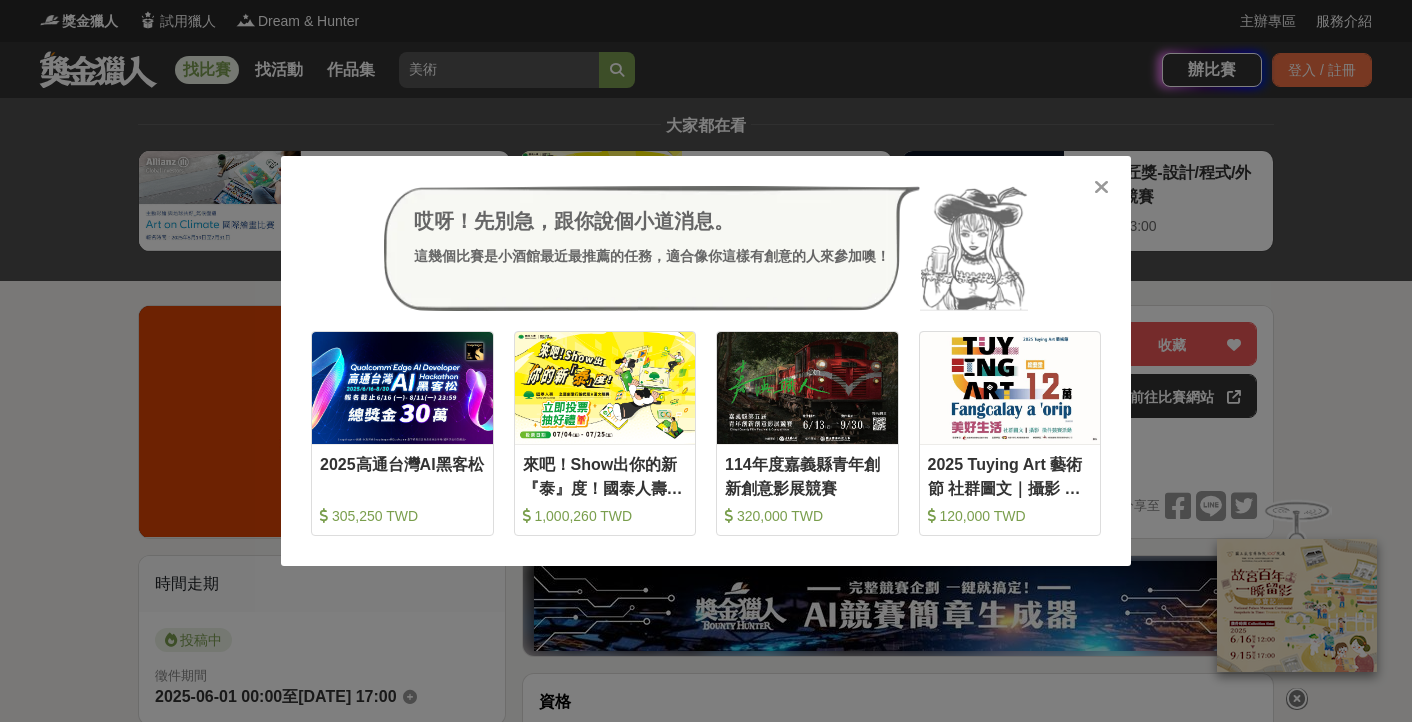 click at bounding box center [1101, 187] 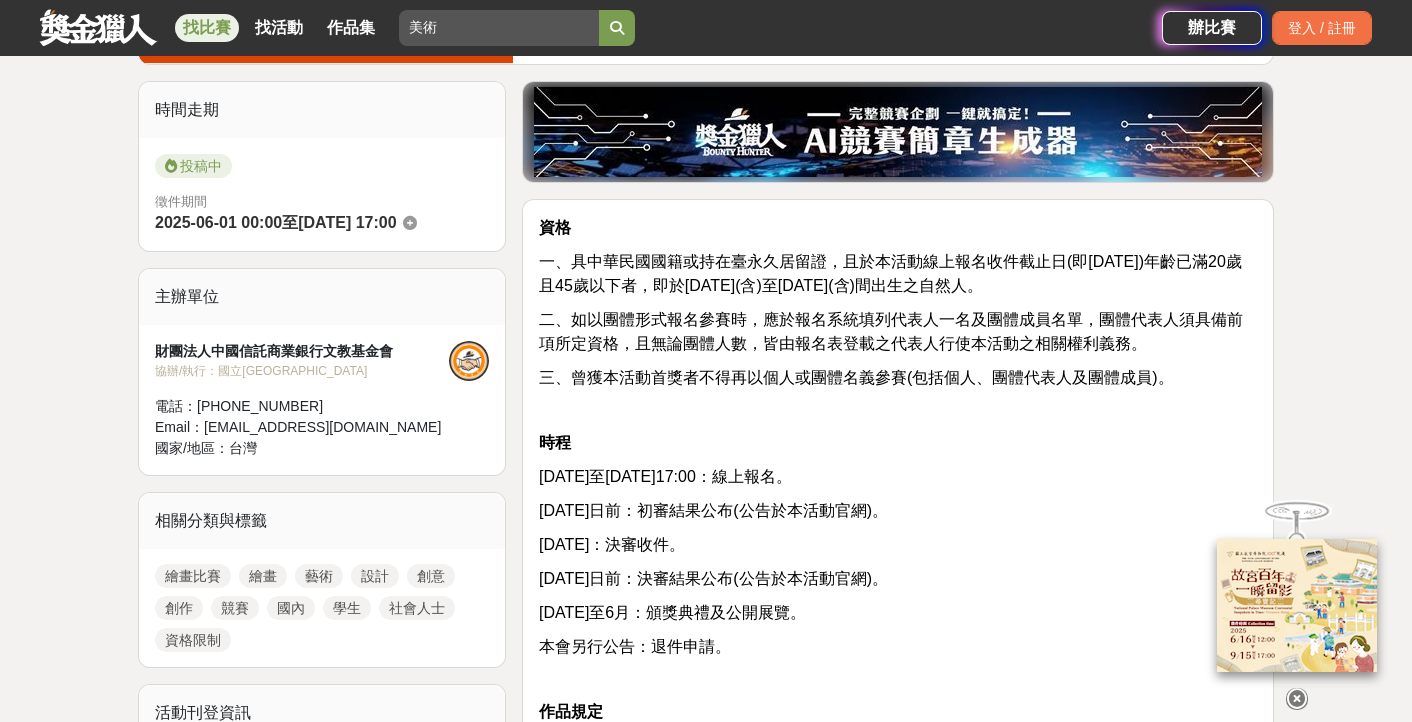 scroll, scrollTop: 400, scrollLeft: 0, axis: vertical 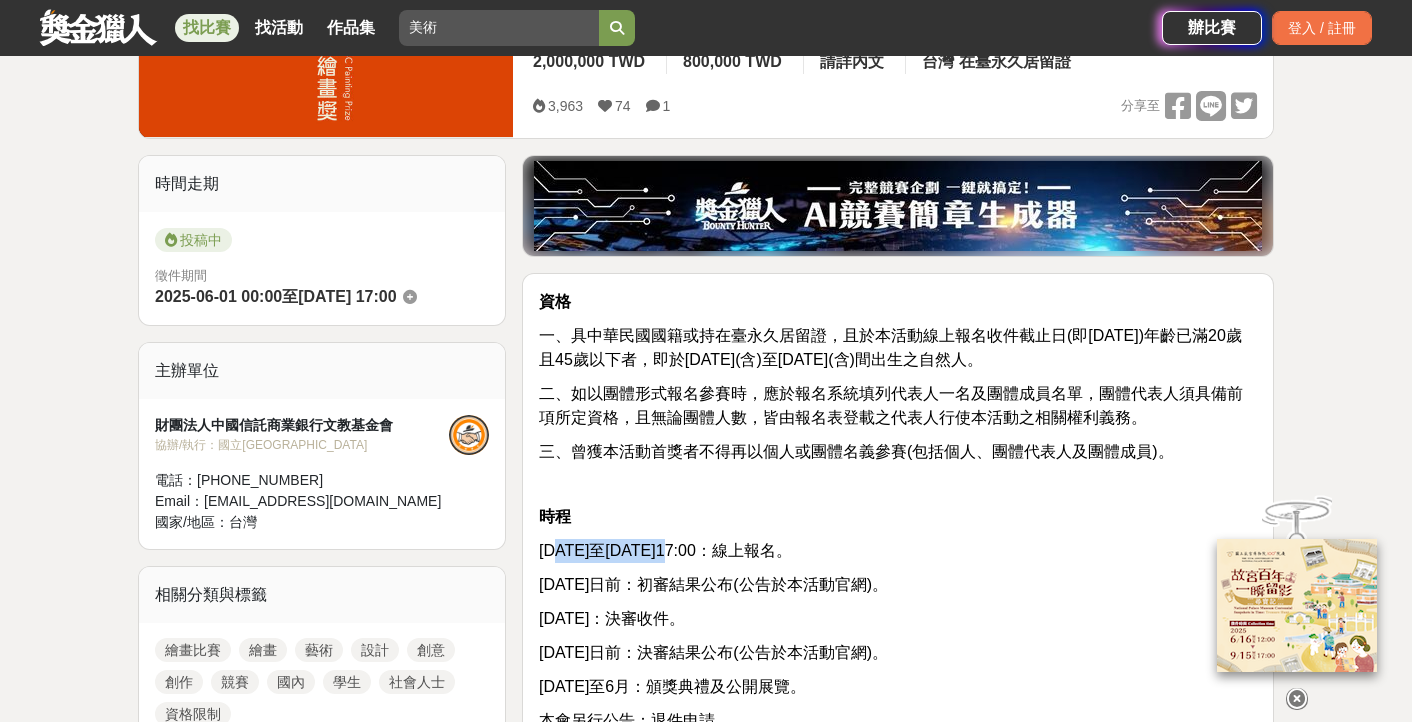 drag, startPoint x: 559, startPoint y: 550, endPoint x: 705, endPoint y: 549, distance: 146.00342 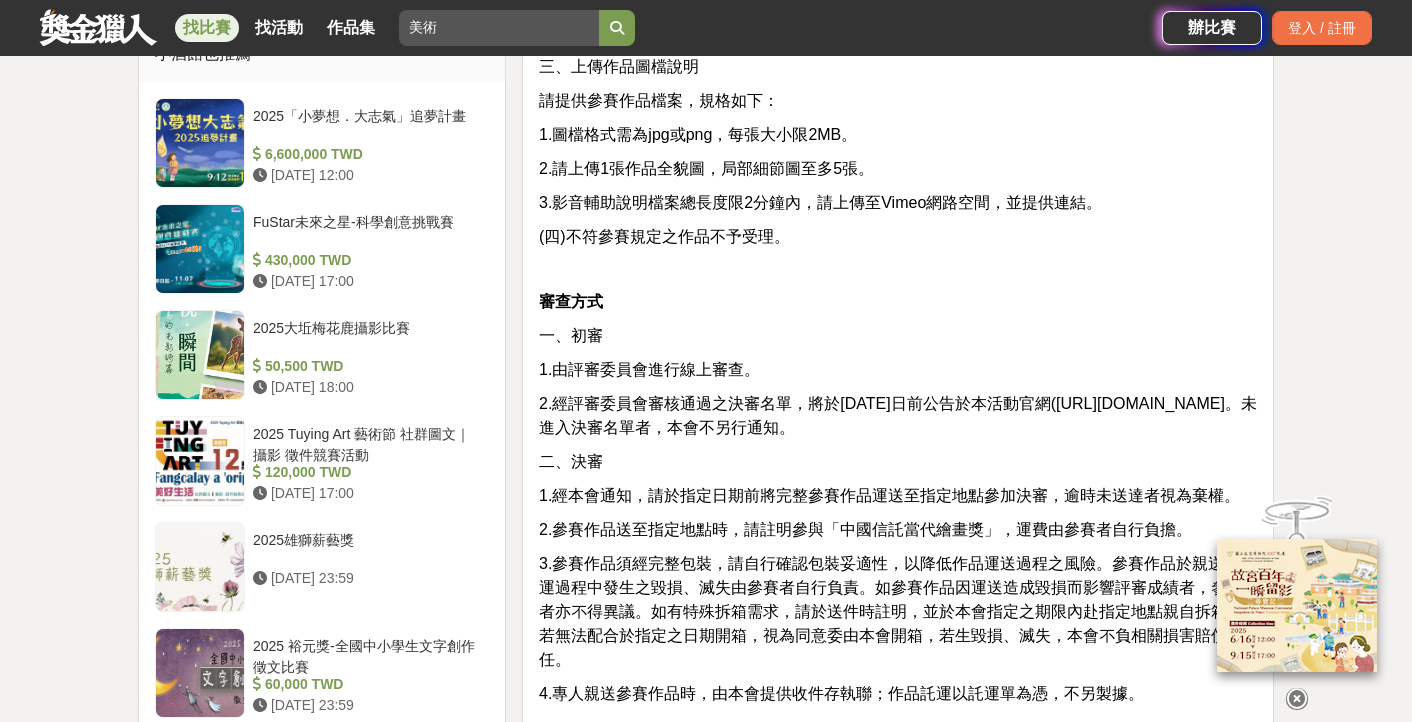 scroll, scrollTop: 1400, scrollLeft: 0, axis: vertical 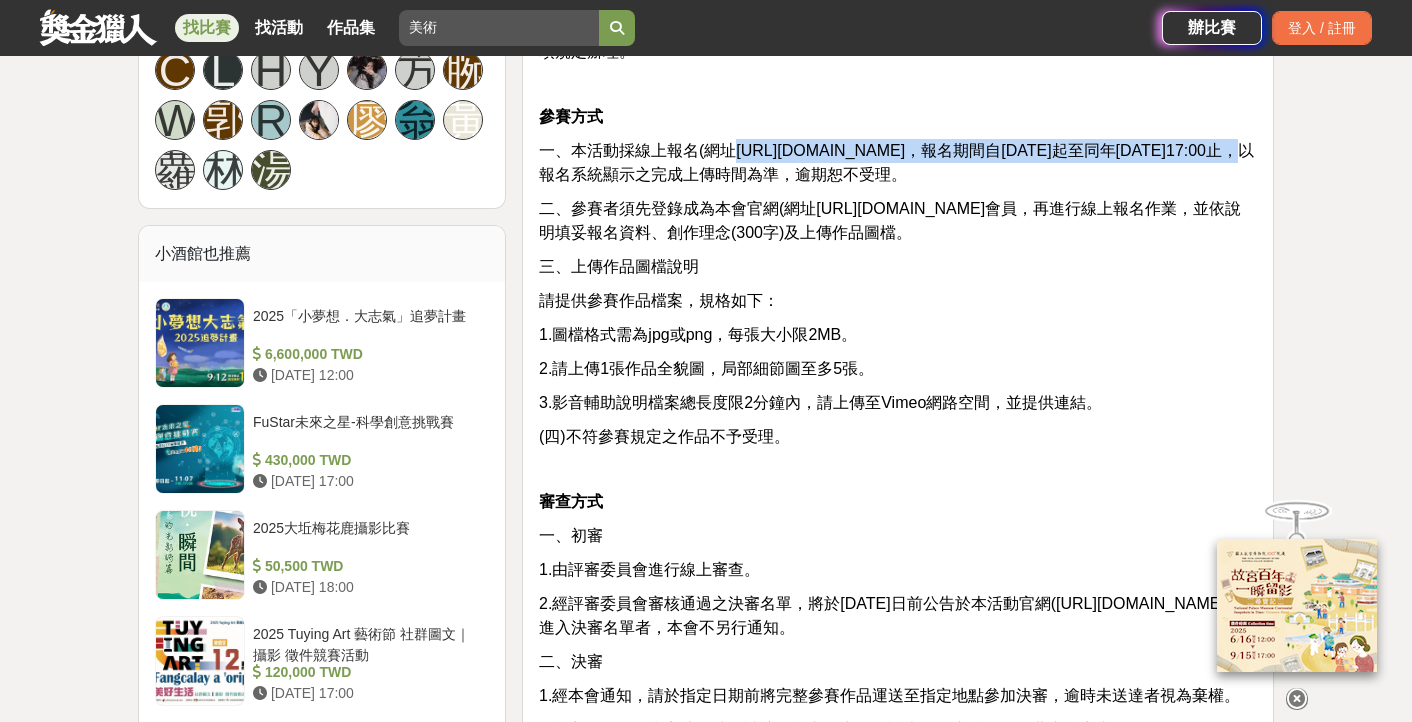 drag, startPoint x: 738, startPoint y: 149, endPoint x: 1092, endPoint y: 147, distance: 354.00565 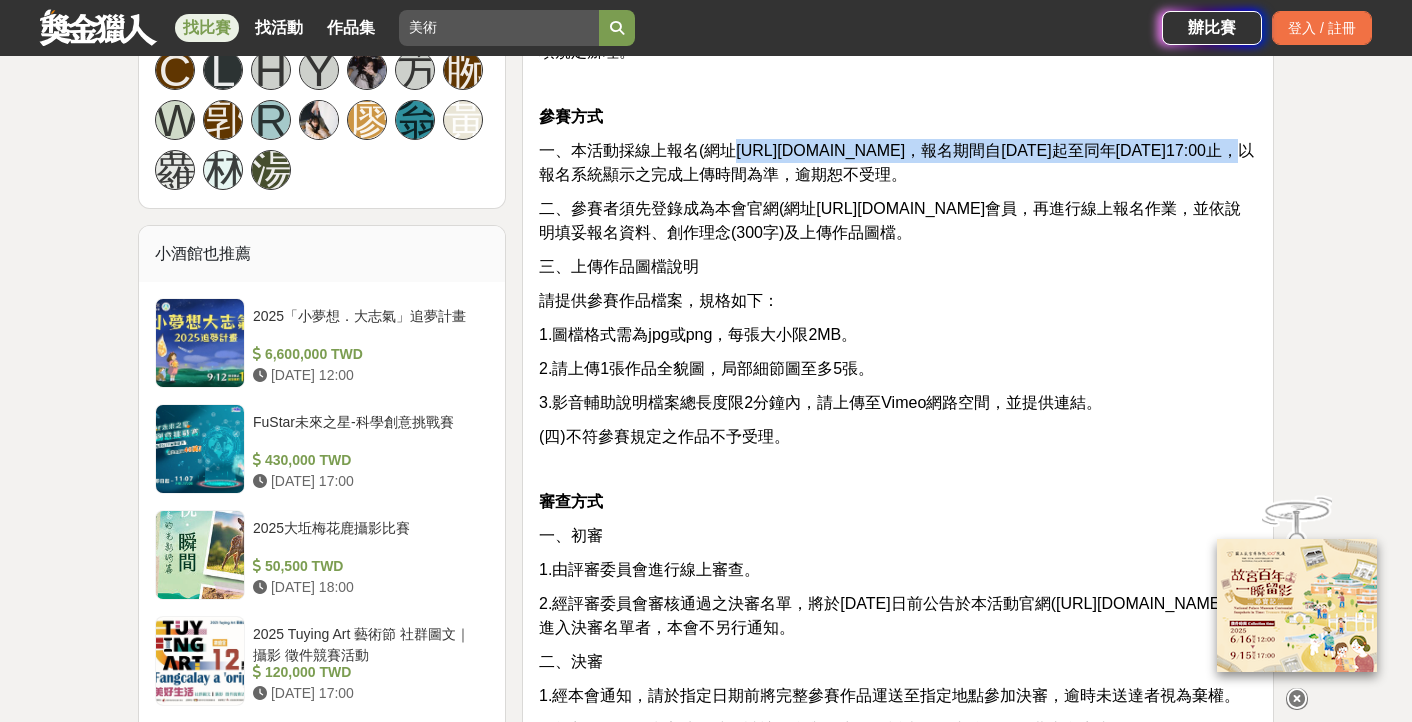 click on "一、本活動採線上報名(網址[URL][DOMAIN_NAME]，報名期間自[DATE]起至同年[DATE]17:00止，以報名系統顯示之完成上傳時間為準，逾期恕不受理。" at bounding box center (896, 162) 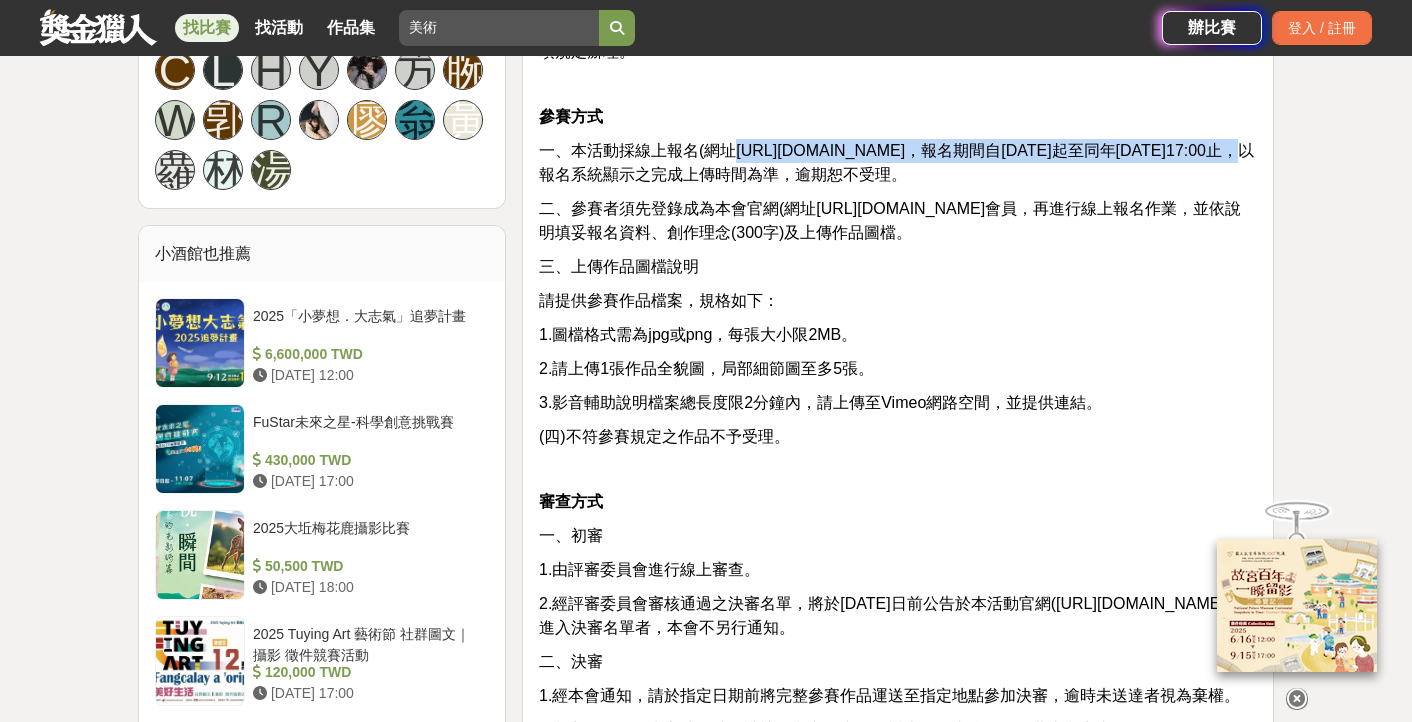 copy on "[URL][DOMAIN_NAME]" 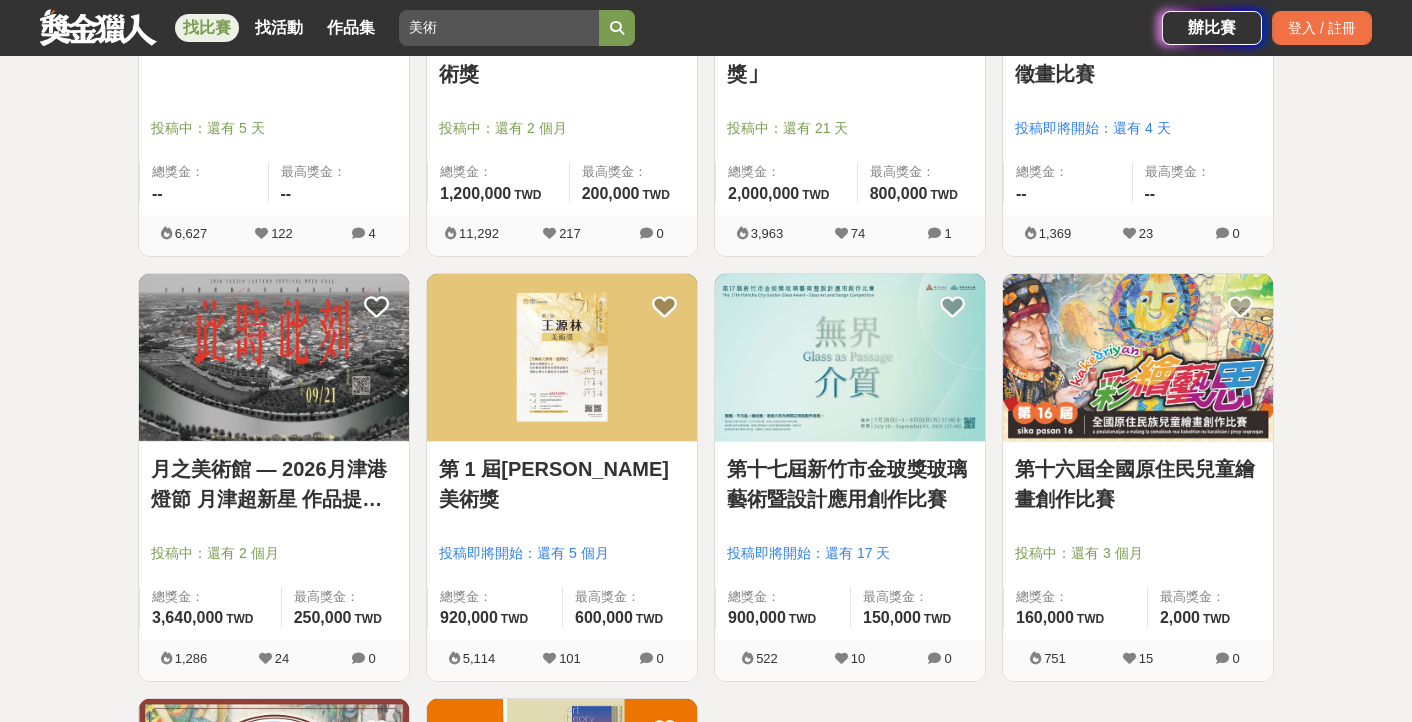 scroll, scrollTop: 1100, scrollLeft: 0, axis: vertical 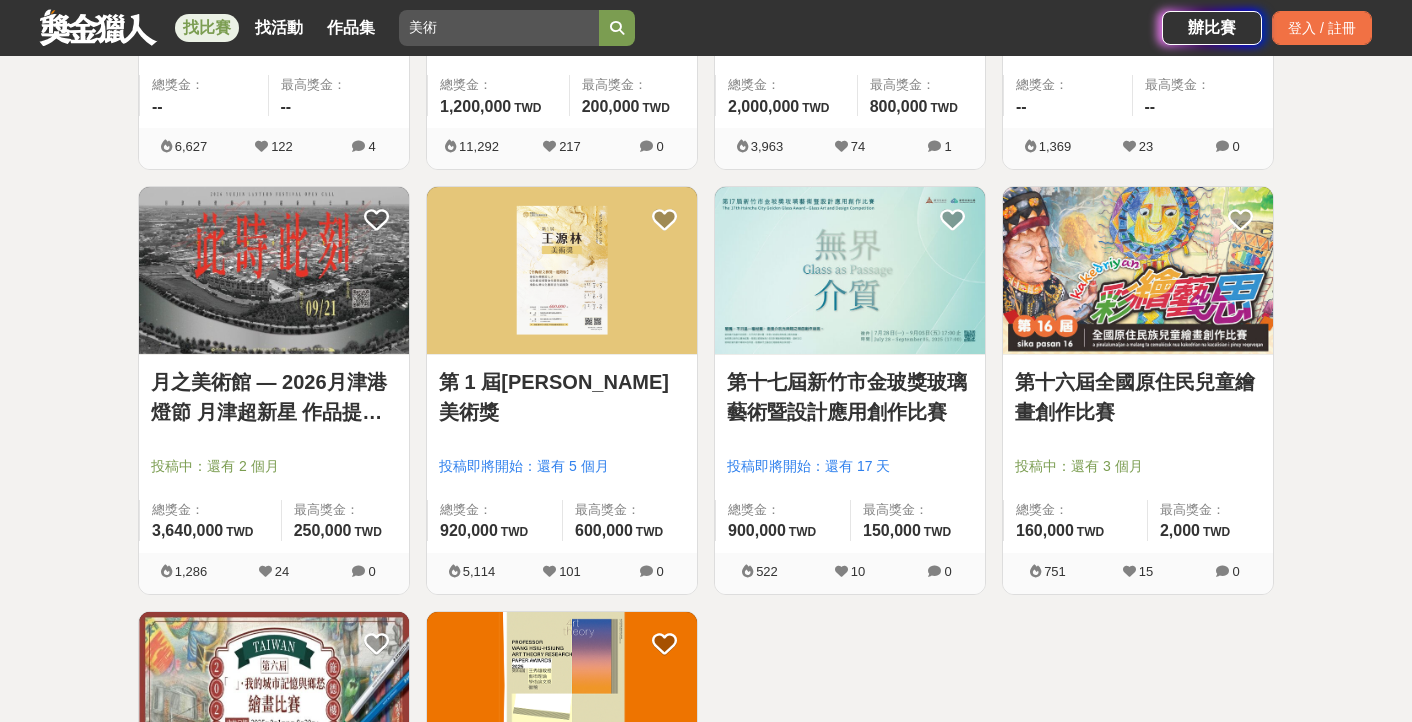 click on "第 1 屆[PERSON_NAME]美術獎" at bounding box center (562, 397) 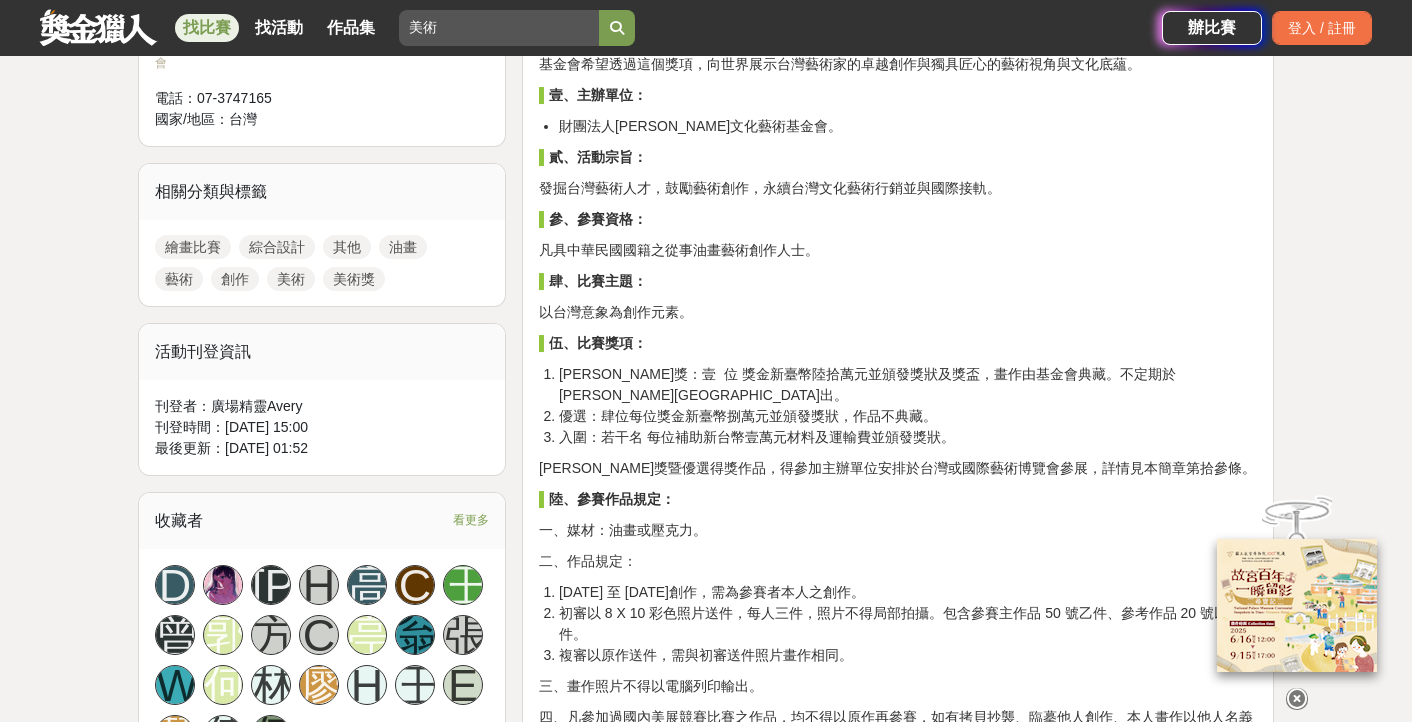 scroll, scrollTop: 900, scrollLeft: 0, axis: vertical 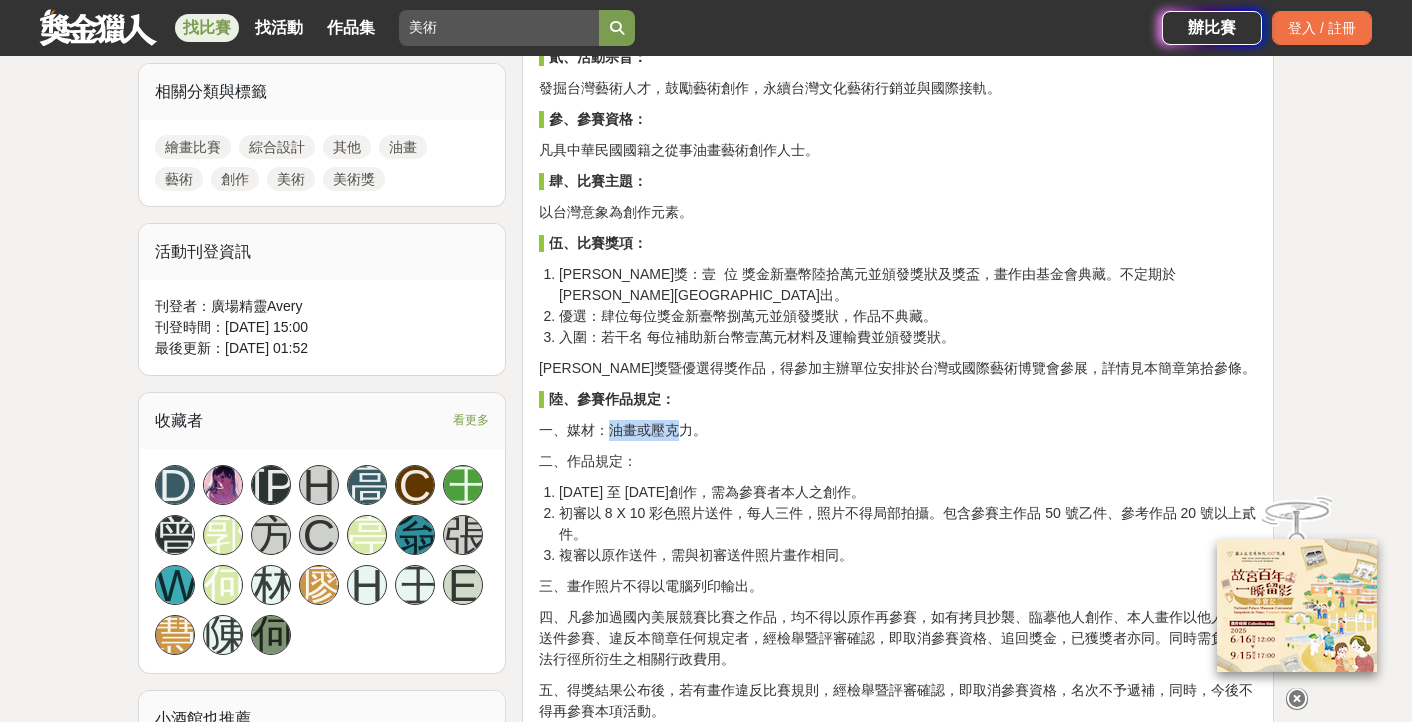 drag, startPoint x: 606, startPoint y: 411, endPoint x: 684, endPoint y: 410, distance: 78.00641 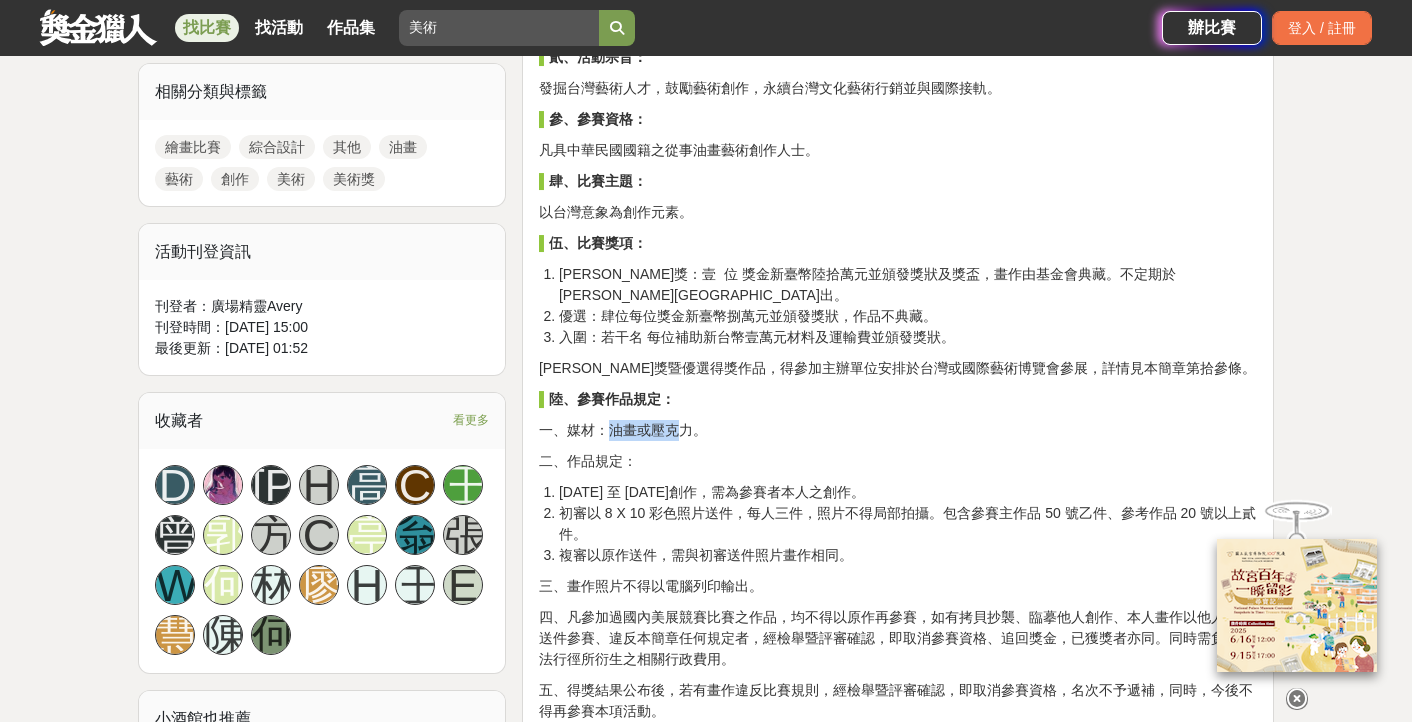 click on "一、媒材：油畫或壓克力。" at bounding box center (898, 430) 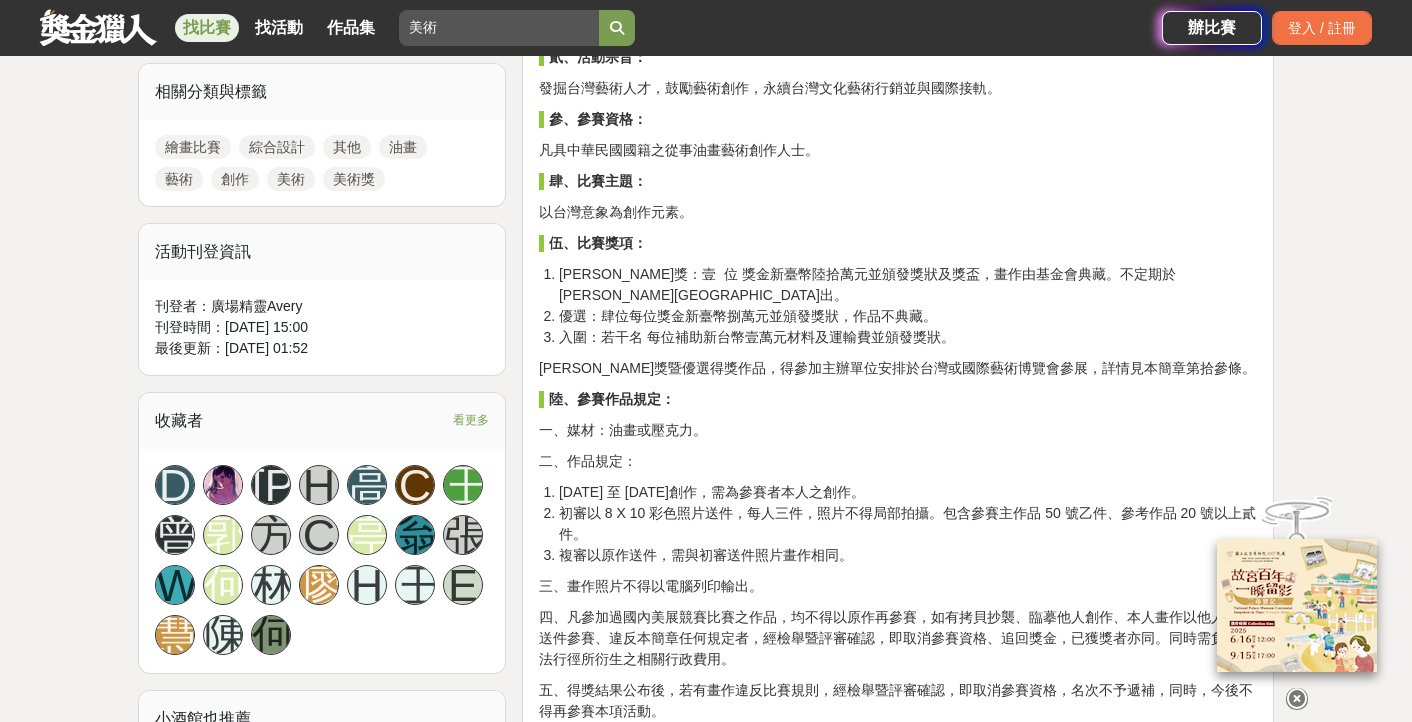 drag, startPoint x: 684, startPoint y: 410, endPoint x: 719, endPoint y: 410, distance: 35 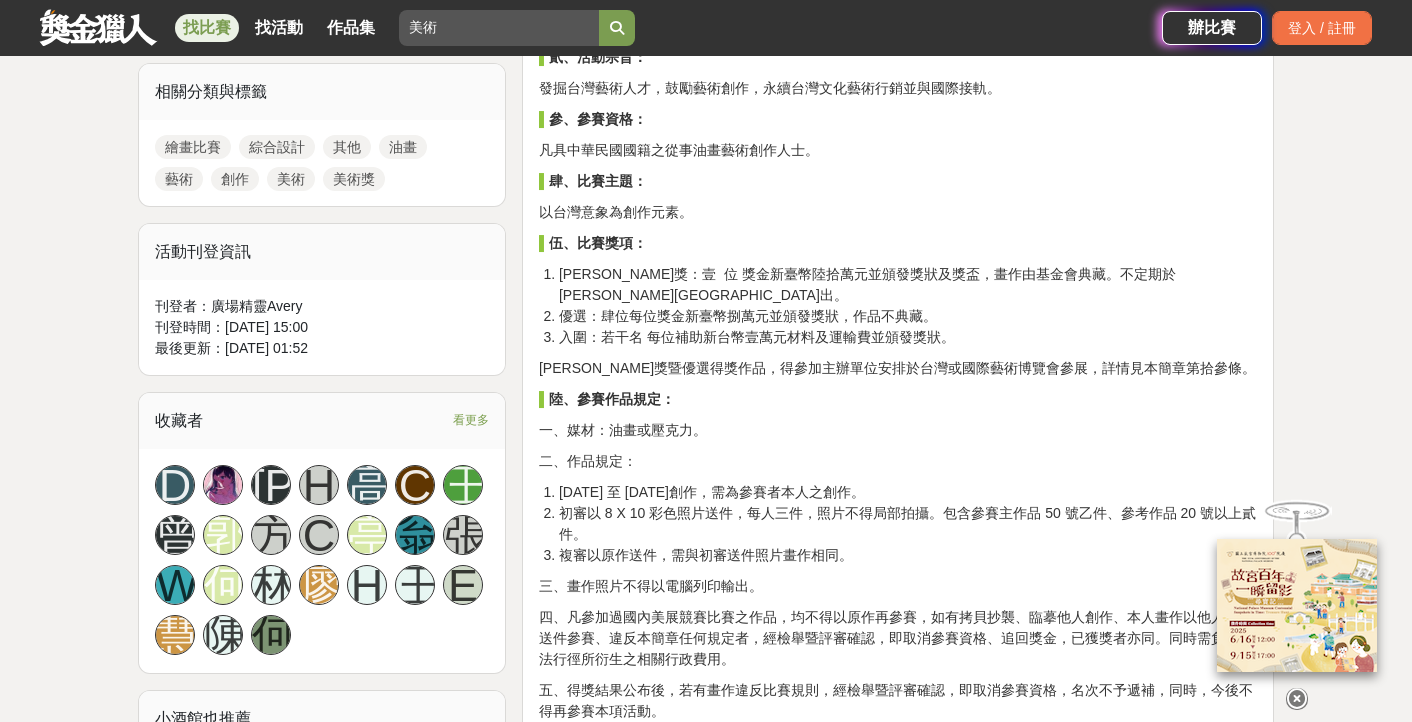 click on "一、媒材：油畫或壓克力。" at bounding box center (898, 430) 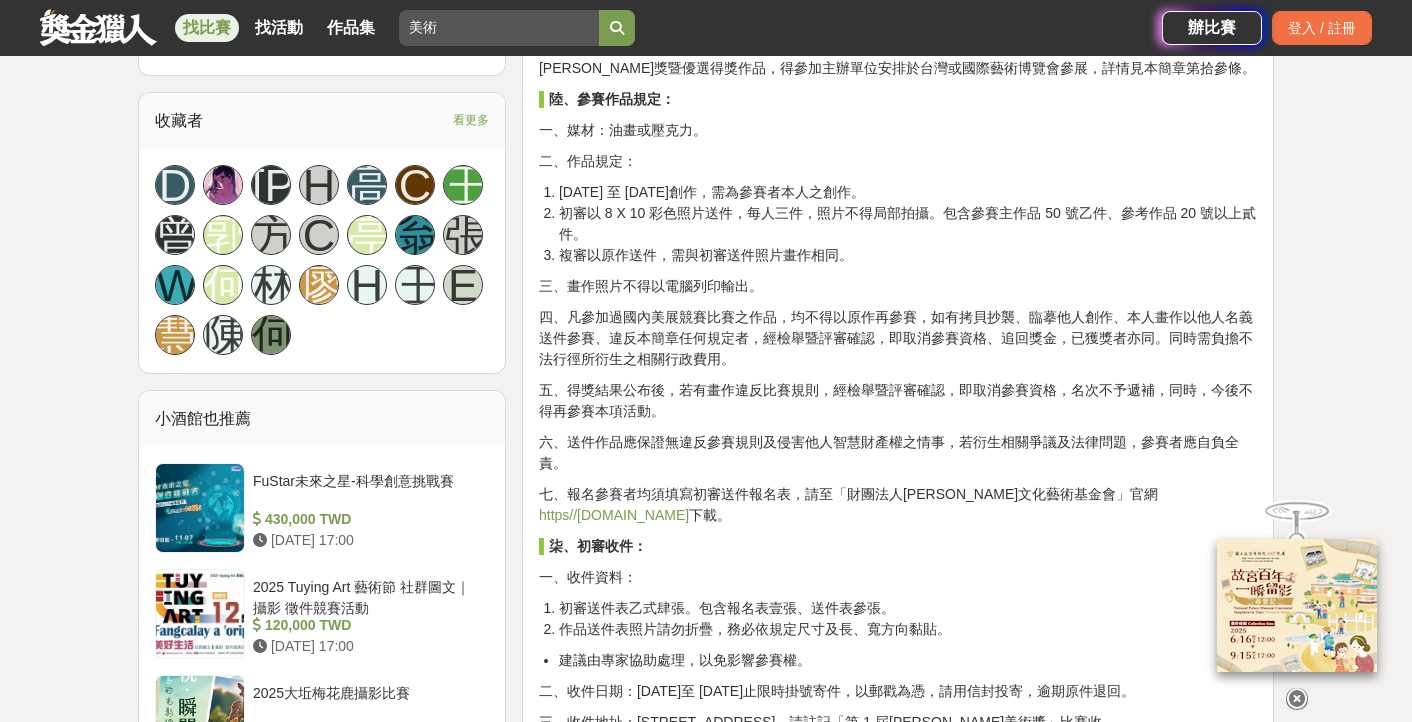 scroll, scrollTop: 900, scrollLeft: 0, axis: vertical 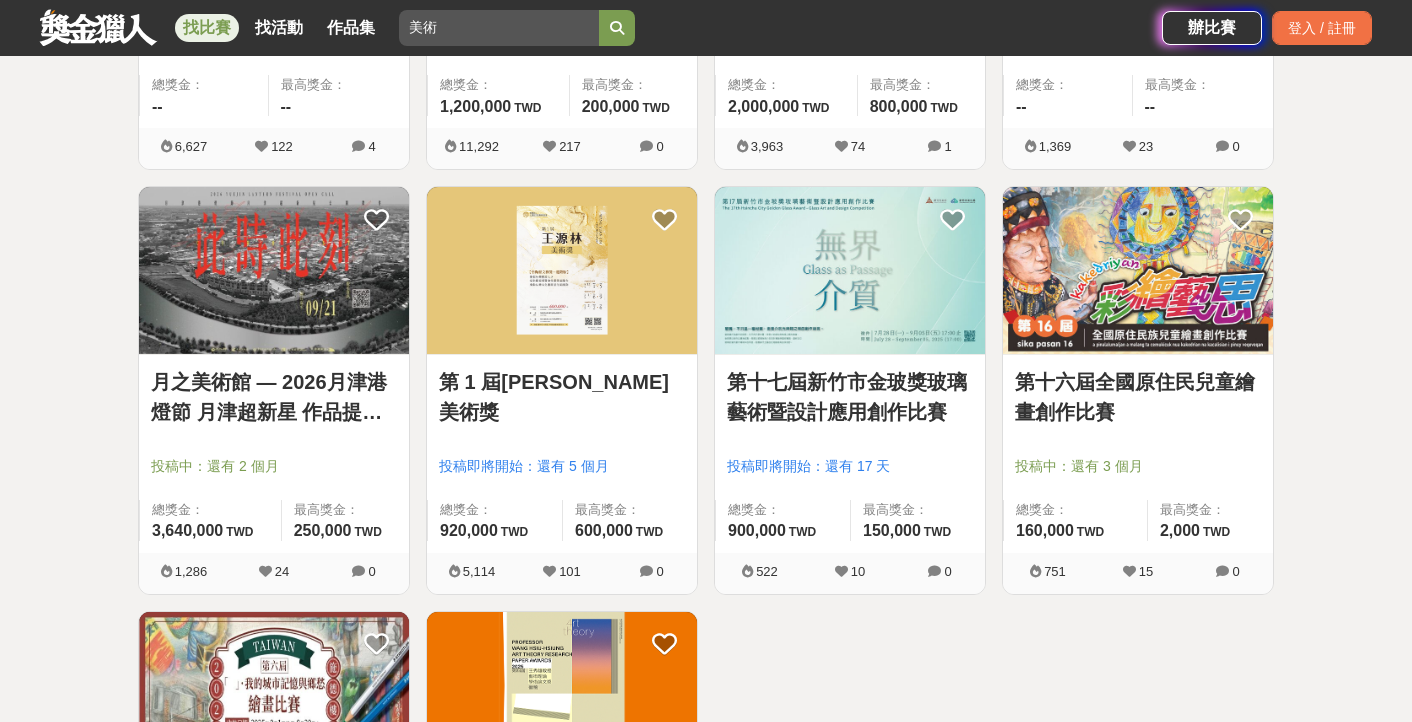 click on "第十六屆全國原住民兒童繪畫創作比賽" at bounding box center (1138, 397) 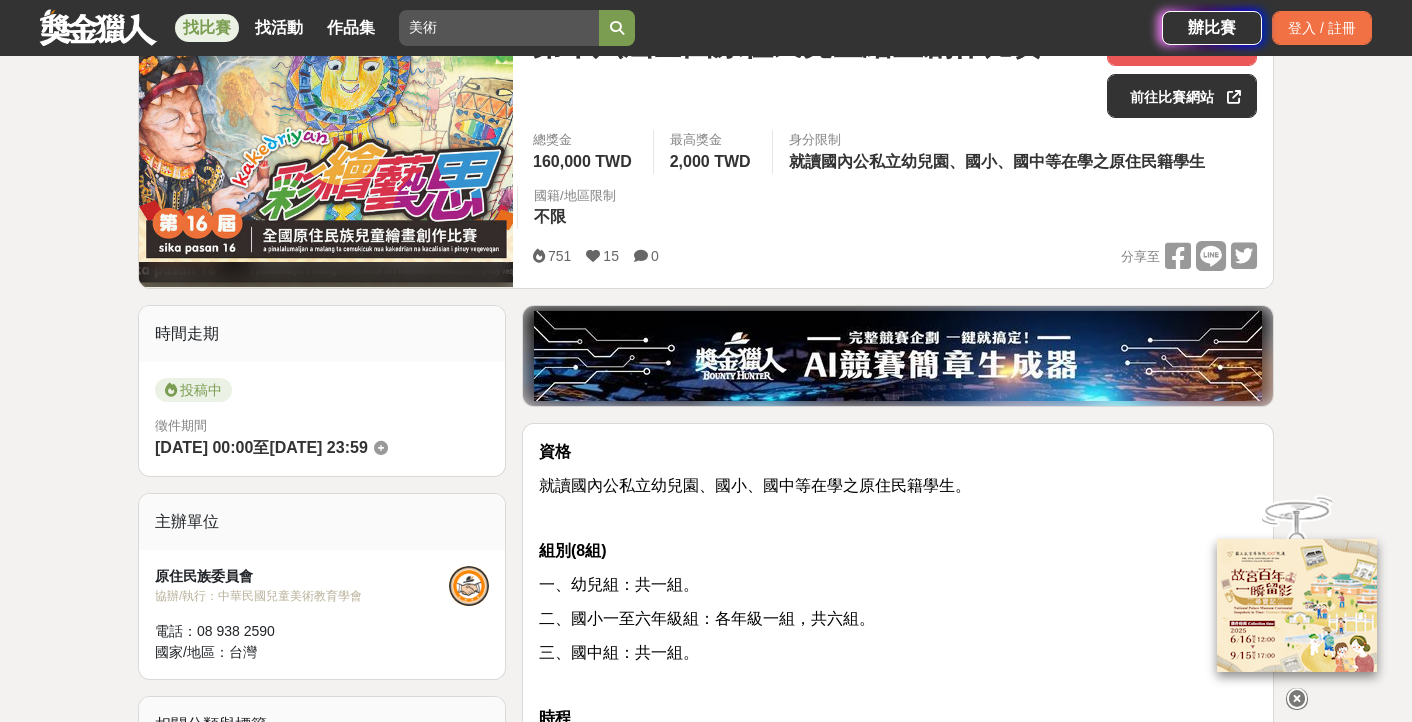 scroll, scrollTop: 500, scrollLeft: 0, axis: vertical 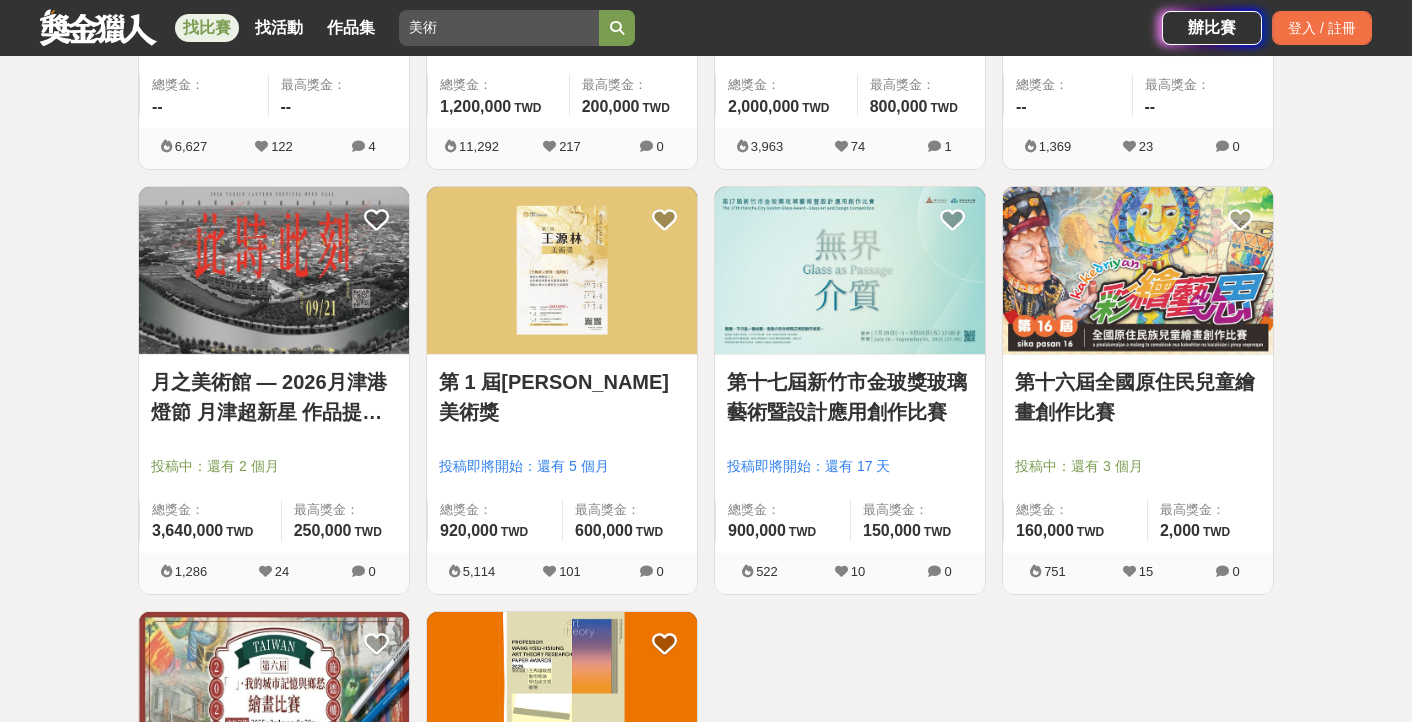 click on "月之美術館 — 2026月津港燈節 月津超新星 作品提案徵選計畫 〈OPEN CALL〉" at bounding box center (274, 397) 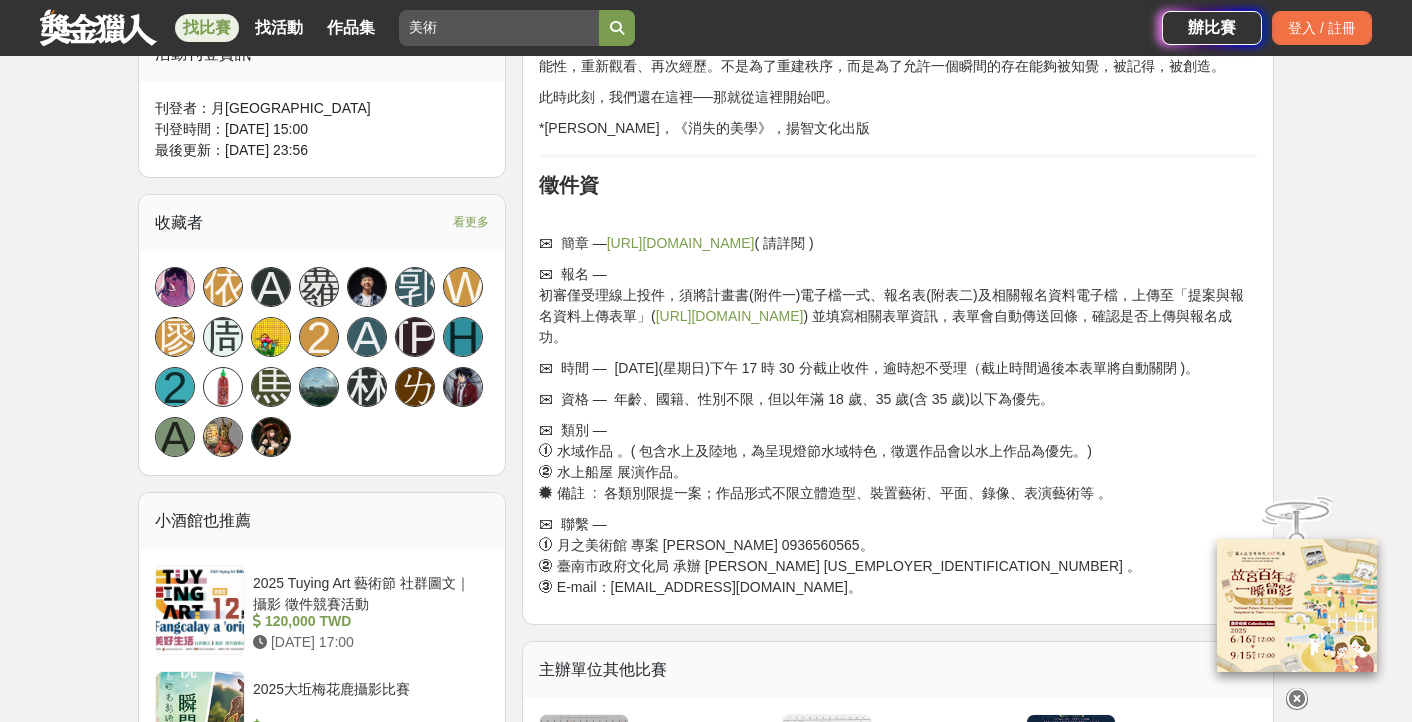 scroll, scrollTop: 1200, scrollLeft: 0, axis: vertical 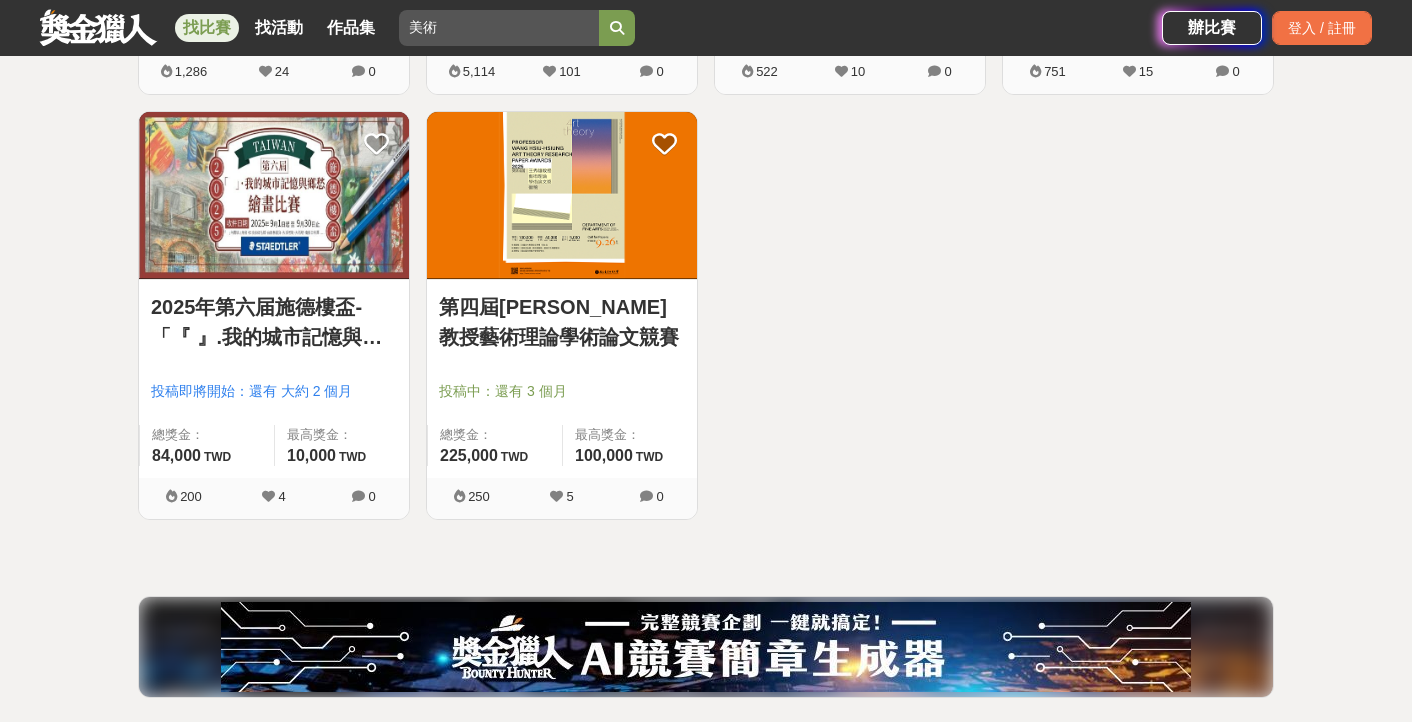 click on "2025年第六届施德樓盃-「『 』.我的城市記憶與鄉愁」繪畫比賽" at bounding box center (274, 322) 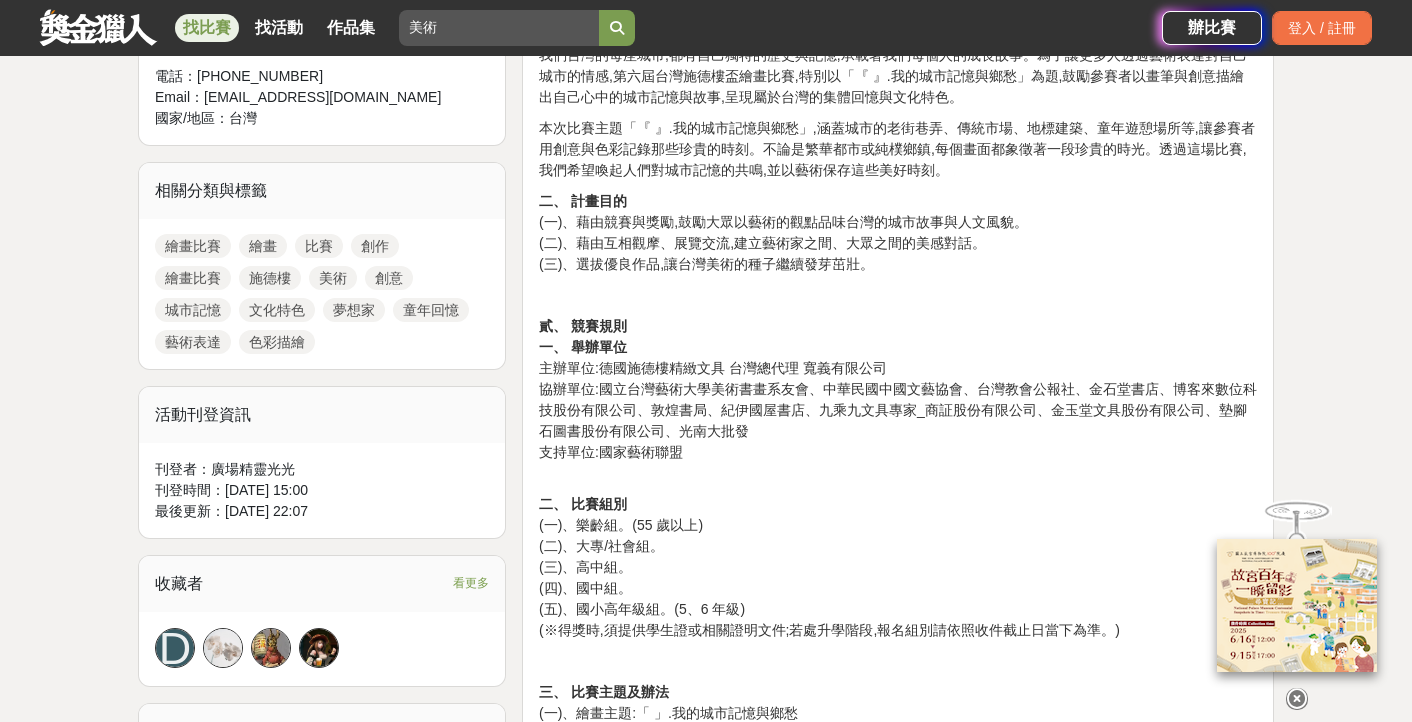 scroll, scrollTop: 900, scrollLeft: 0, axis: vertical 